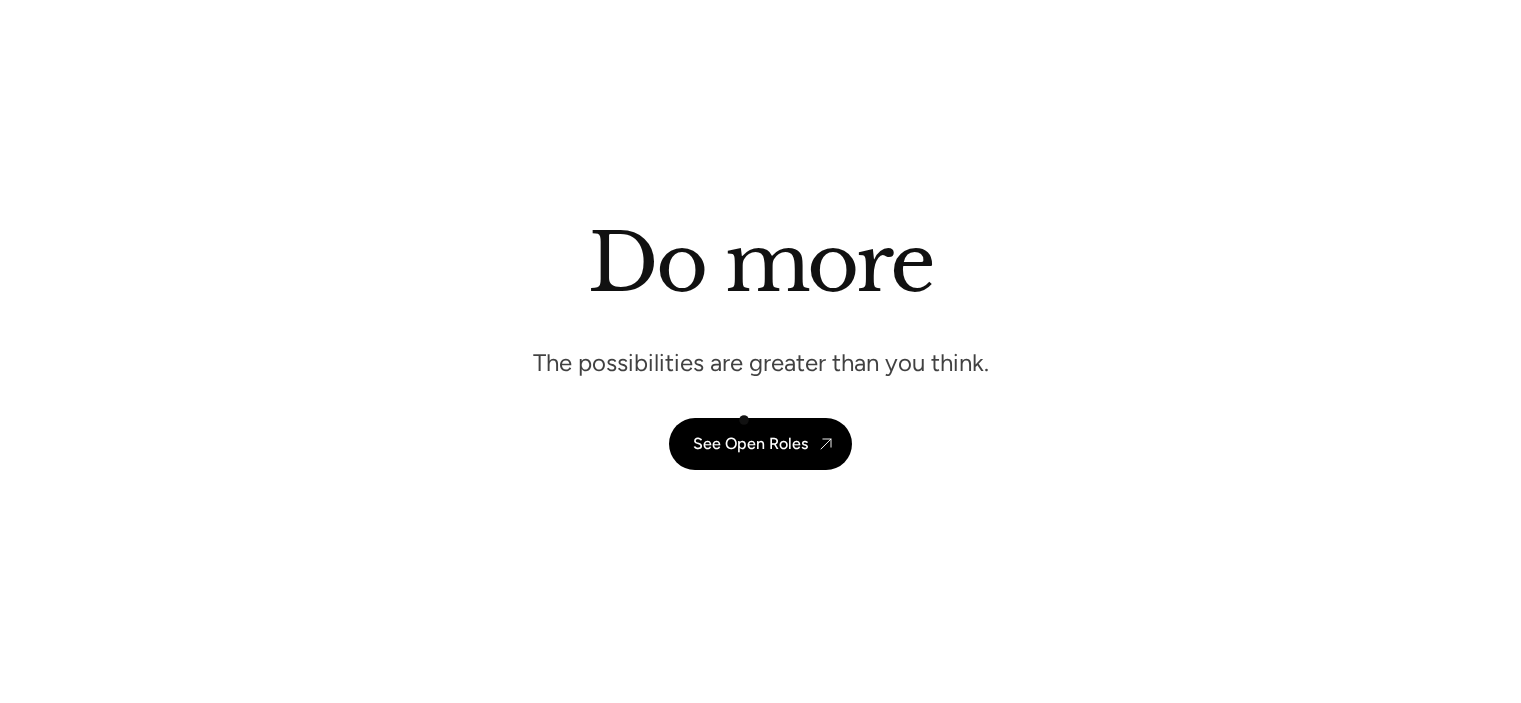scroll, scrollTop: 5361, scrollLeft: 0, axis: vertical 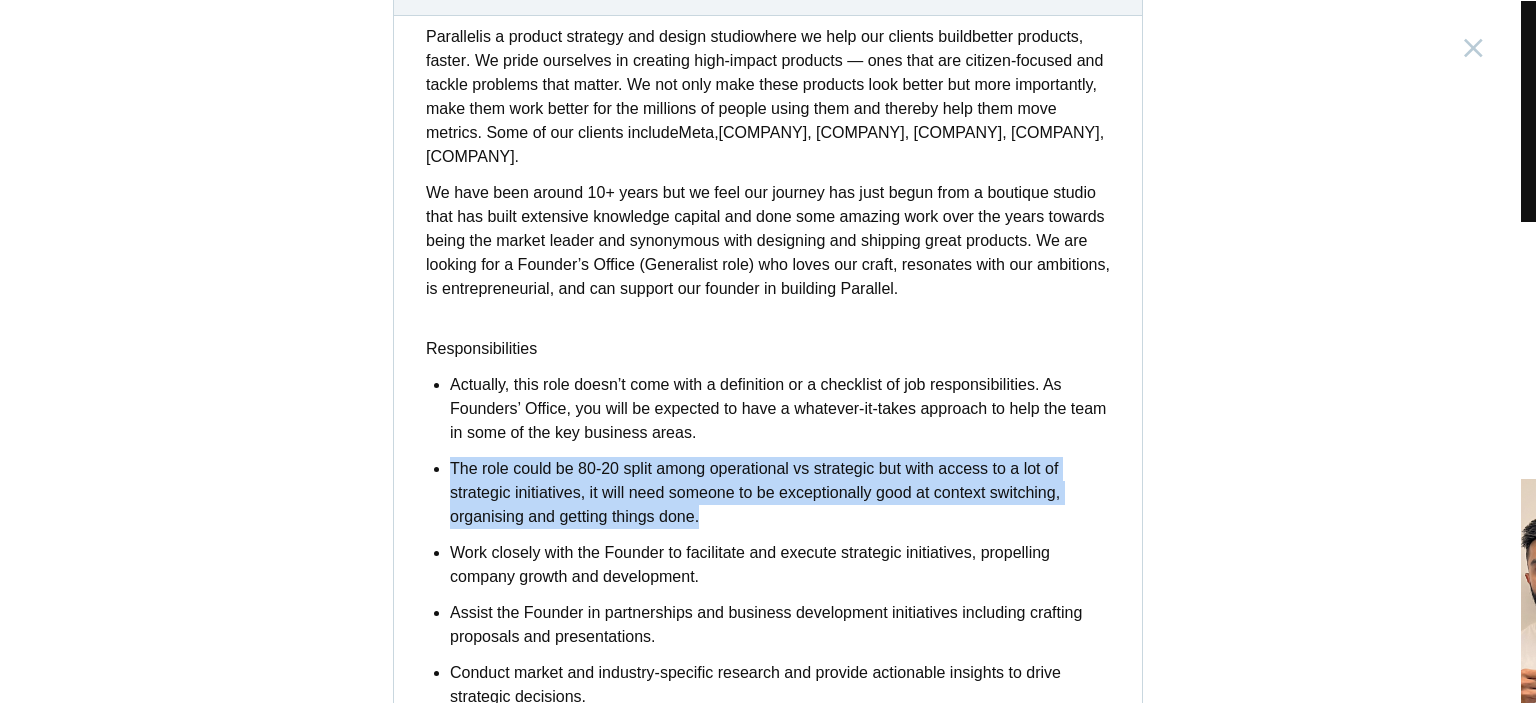 drag, startPoint x: 708, startPoint y: 421, endPoint x: 717, endPoint y: 527, distance: 106.381386 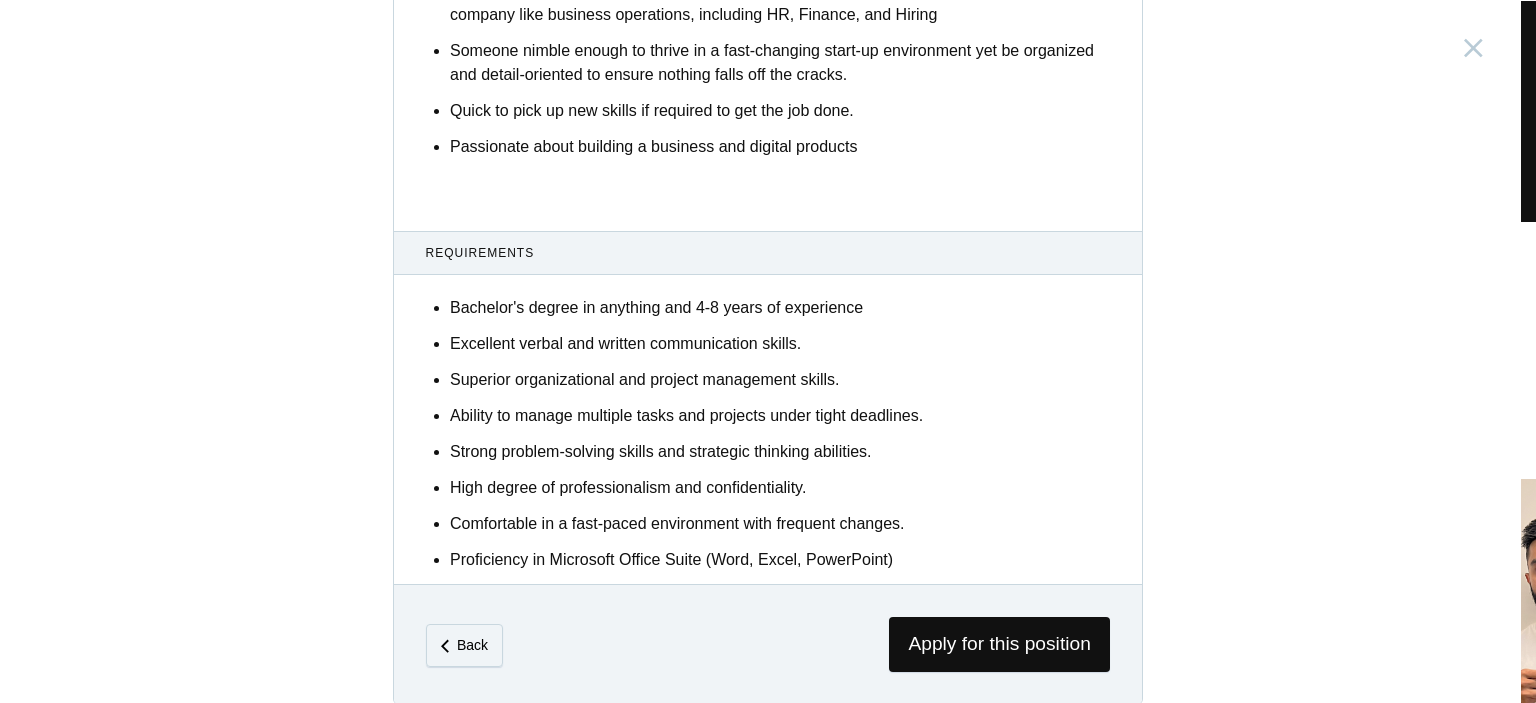 scroll, scrollTop: 1207, scrollLeft: 0, axis: vertical 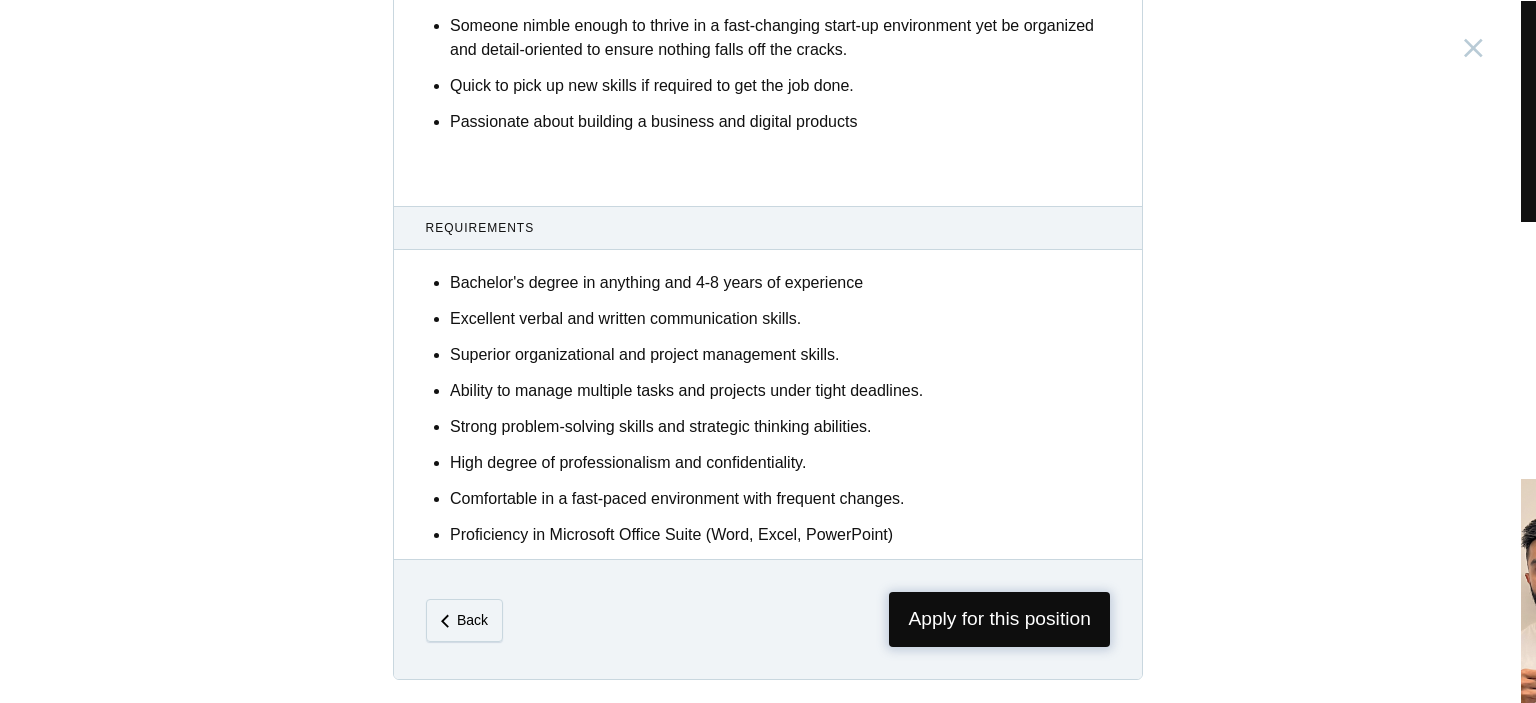 click on "Apply for this position" at bounding box center [999, 619] 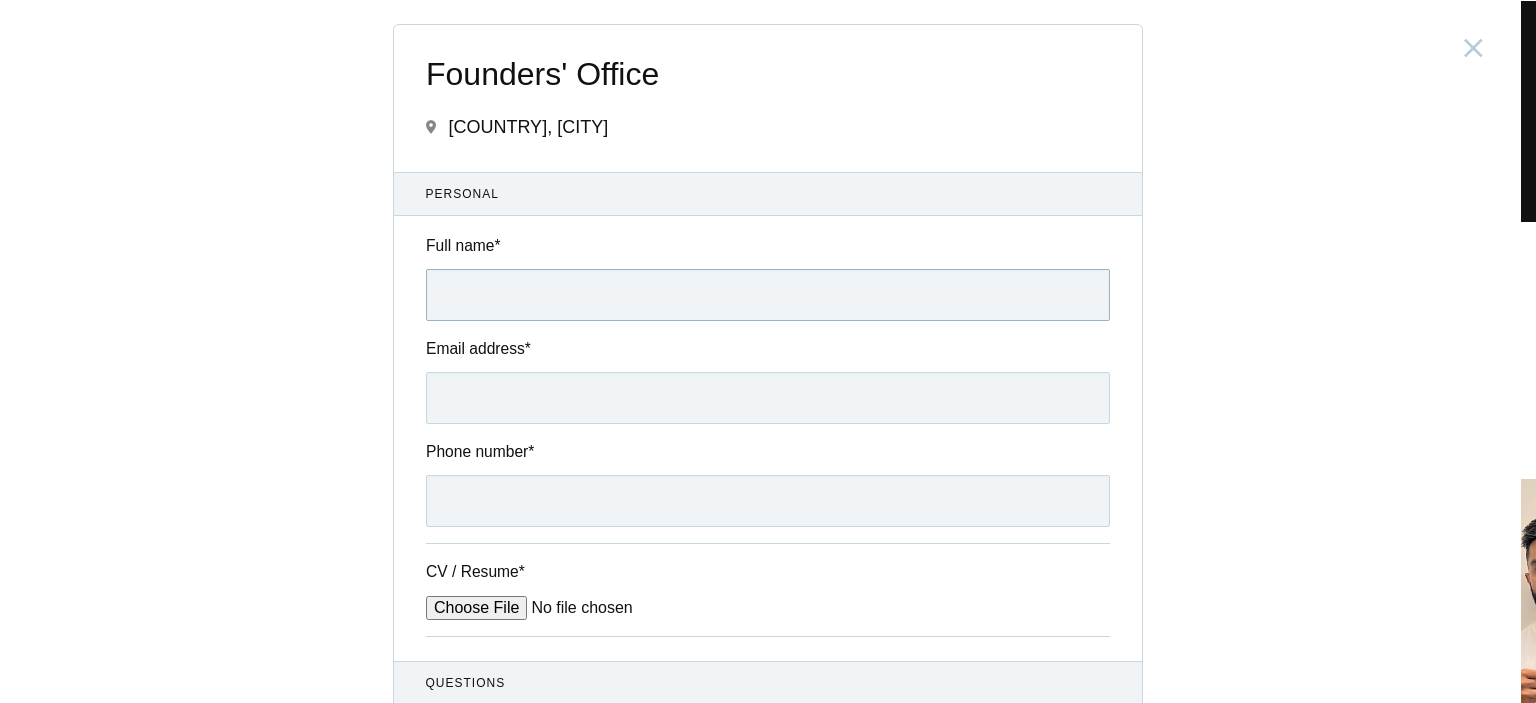 click on "Full name  *" at bounding box center [768, 295] 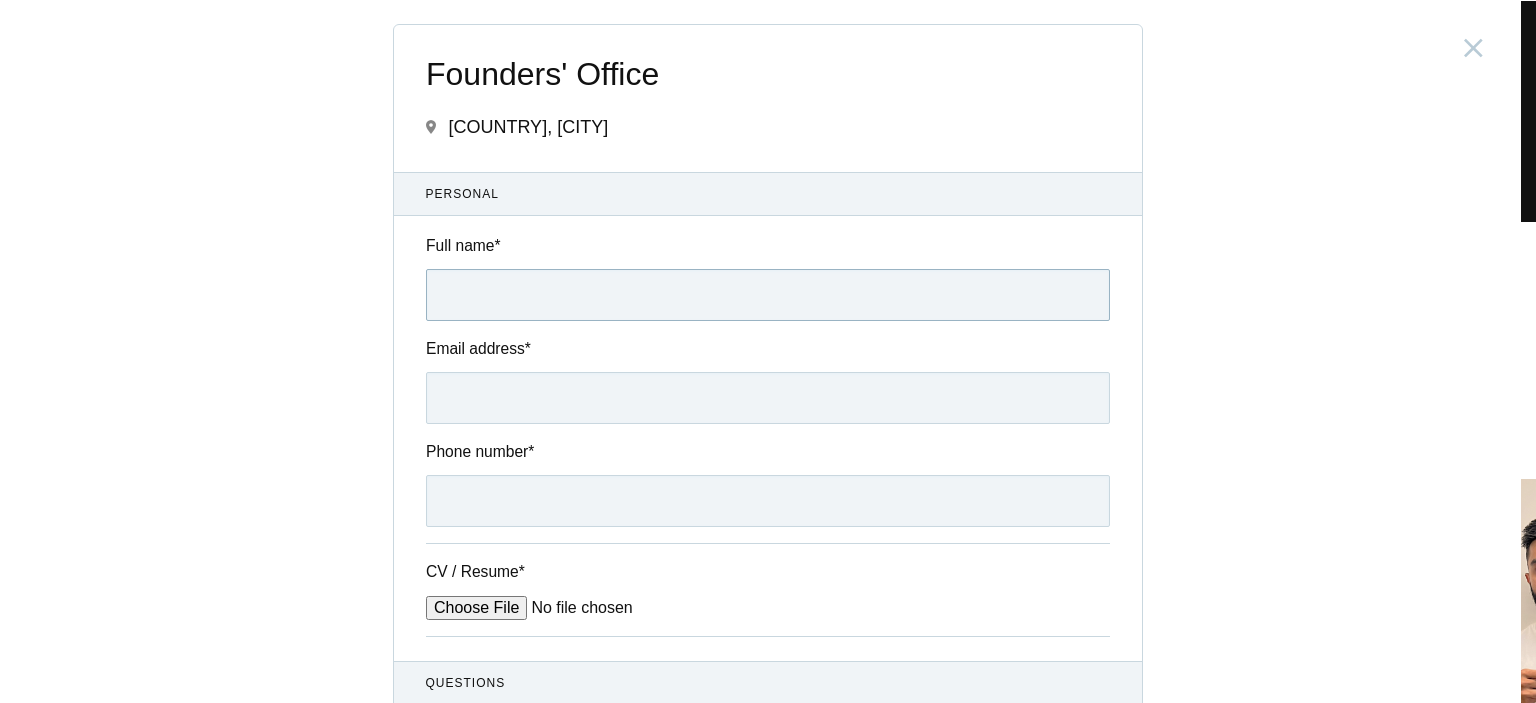 click on "Full name  *" at bounding box center (768, 295) 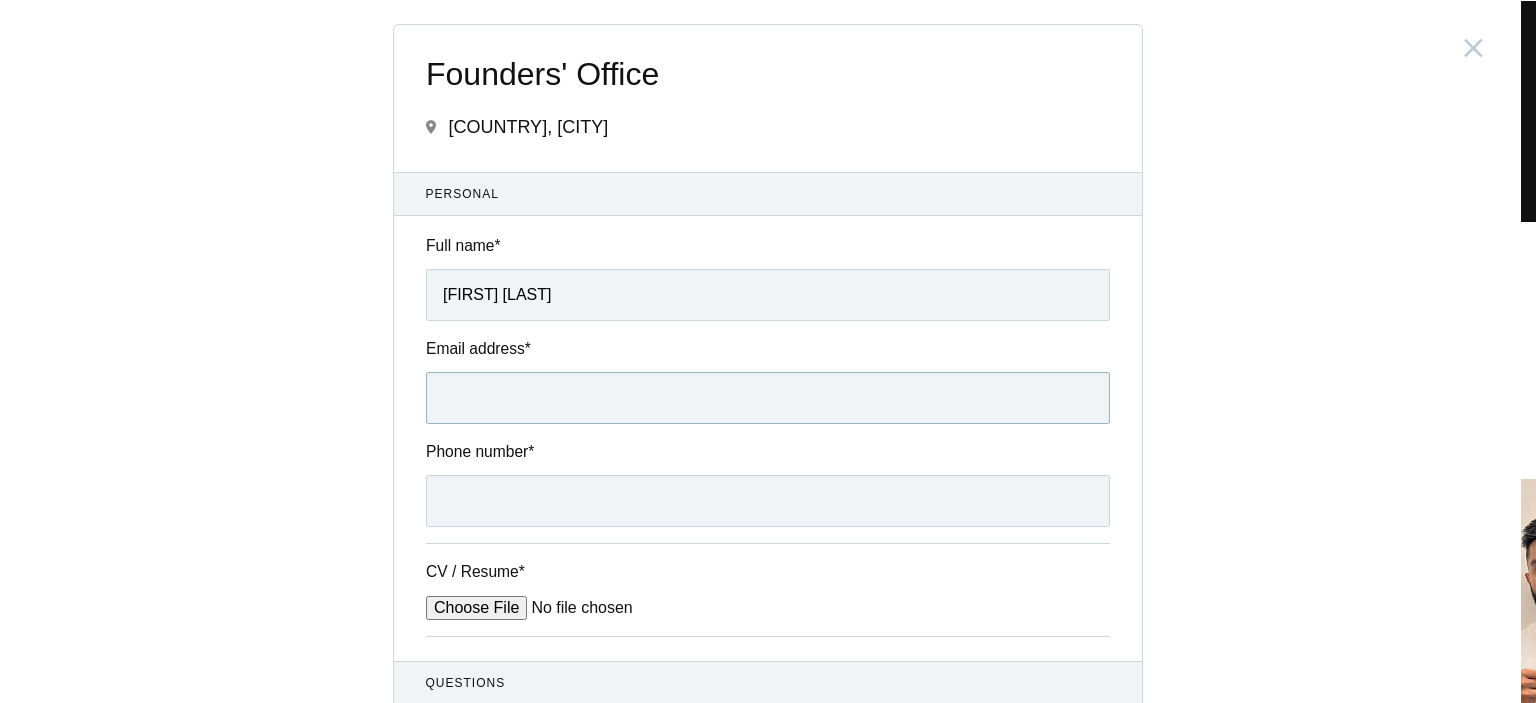 type on "[EMAIL]@[DOMAIN].com" 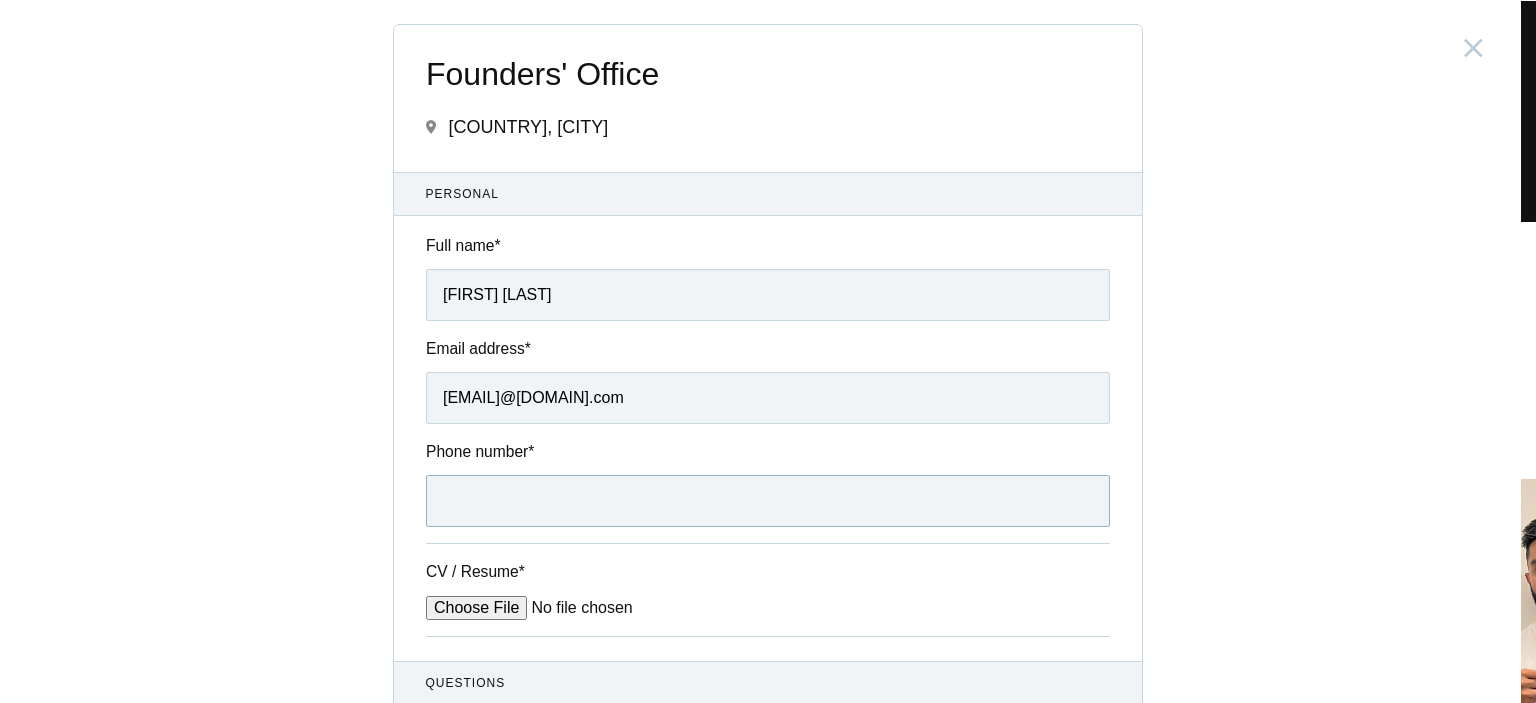 type on "[PHONE]" 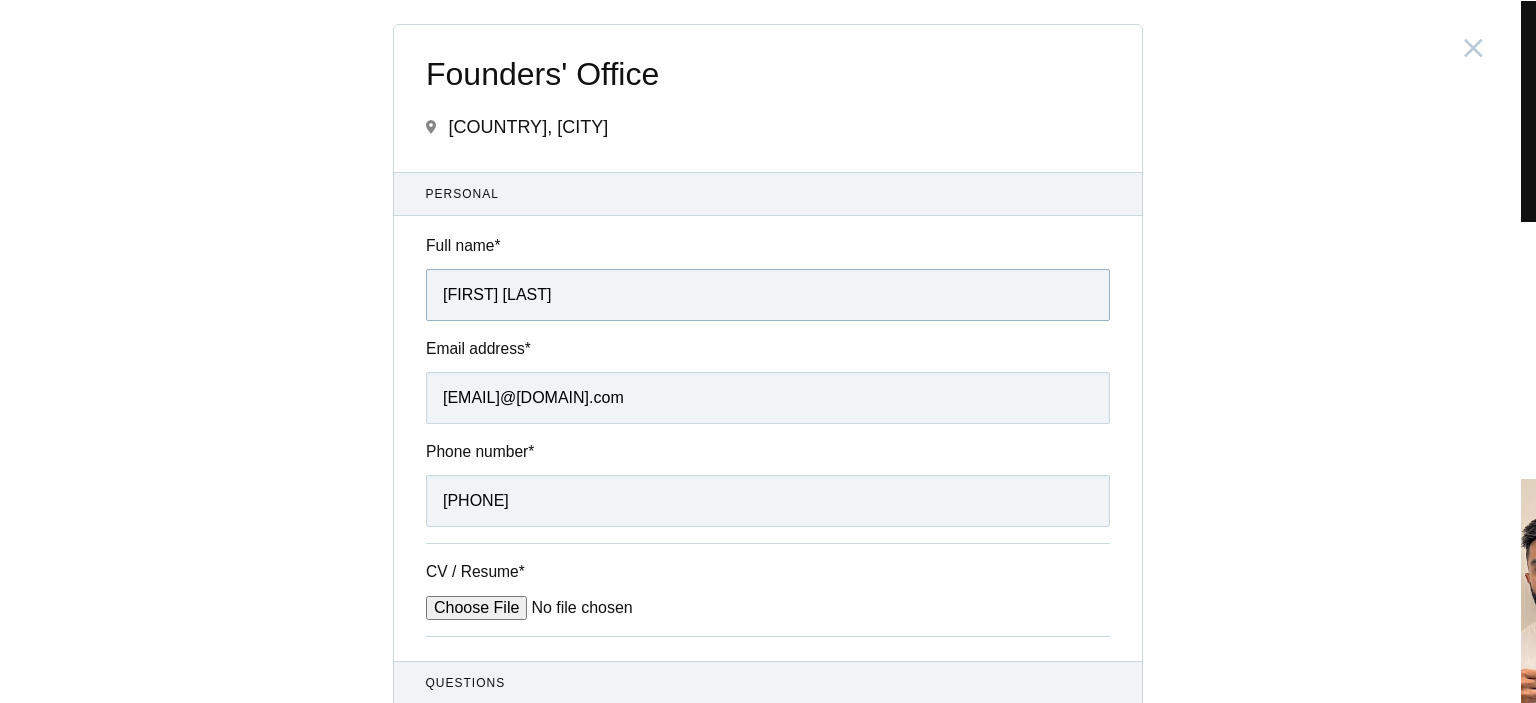 scroll, scrollTop: 276, scrollLeft: 0, axis: vertical 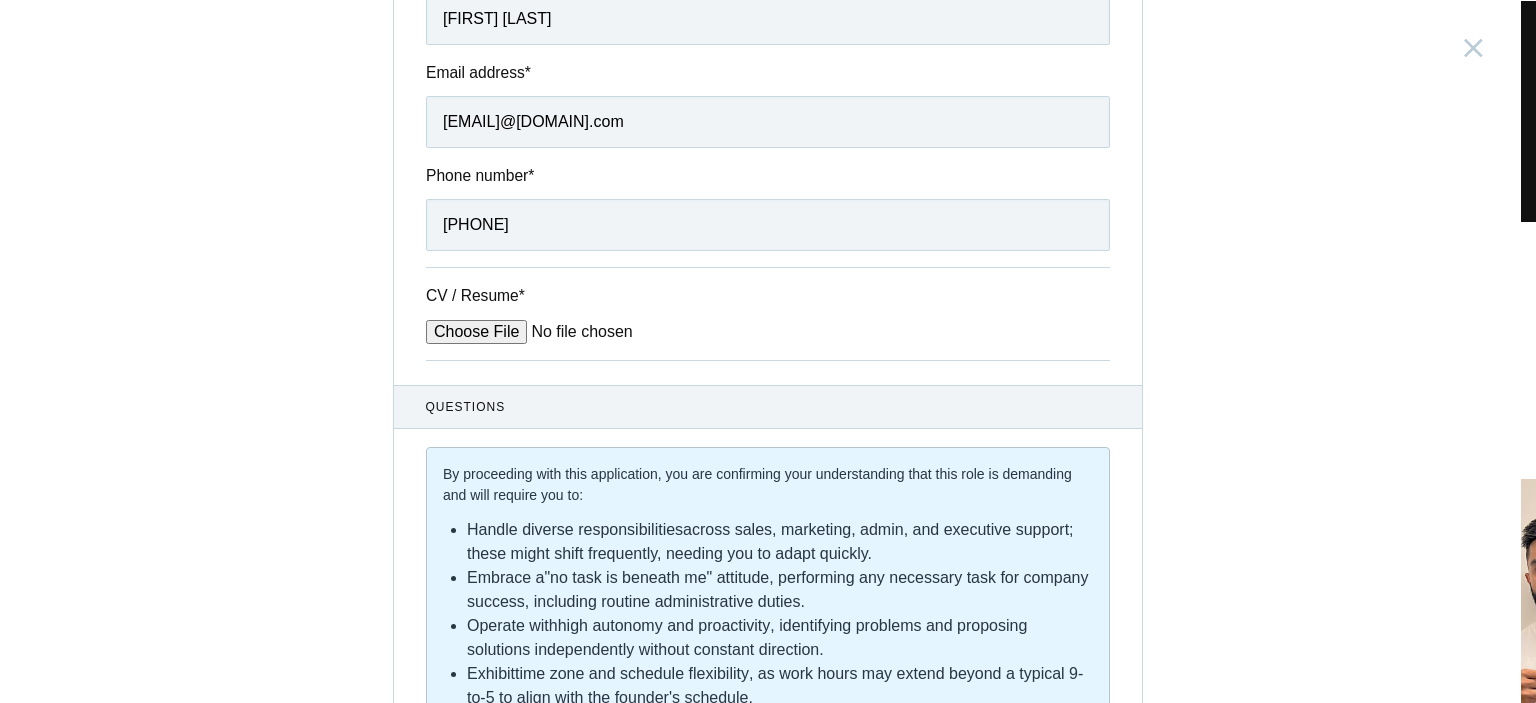 click on "CV / Resume  *" at bounding box center (577, 332) 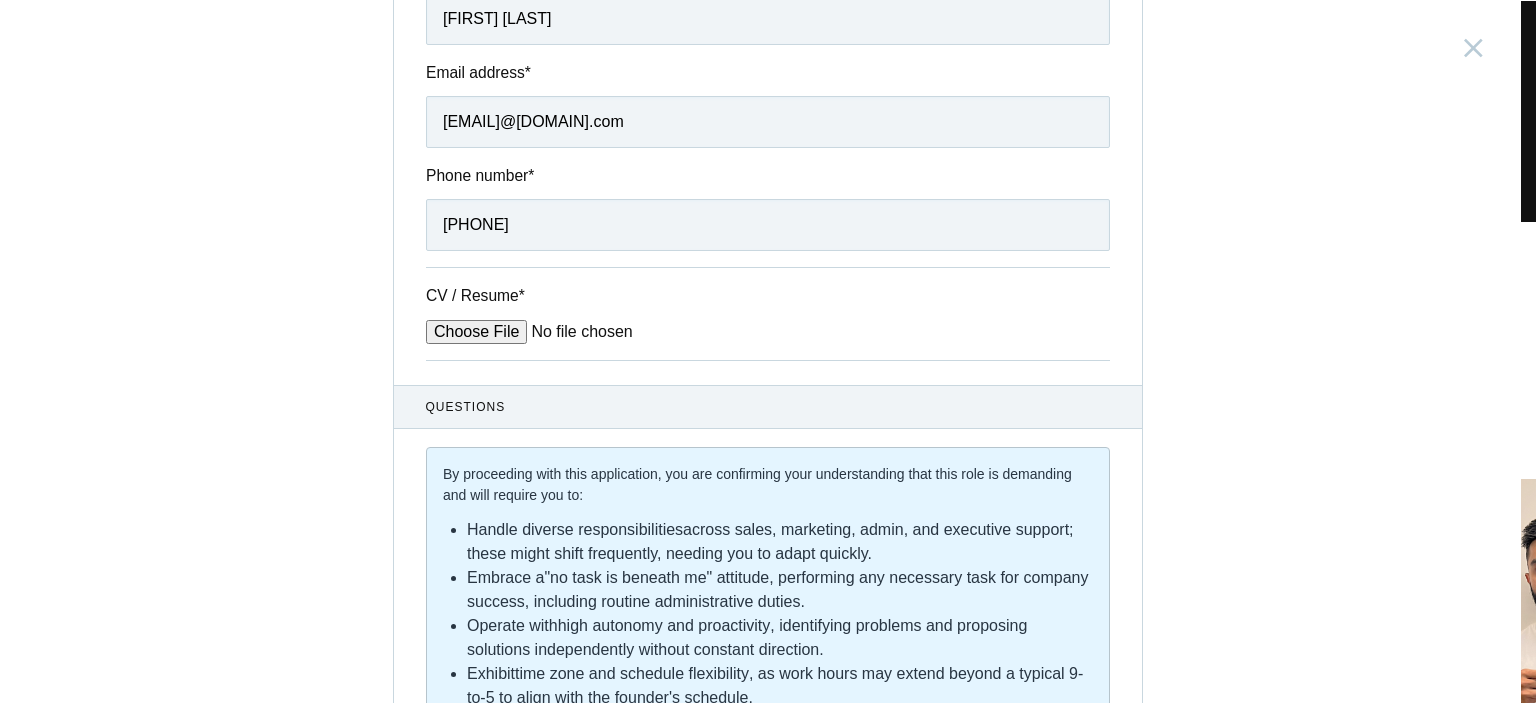 type on "C:\fakepath\[NAME].pdf" 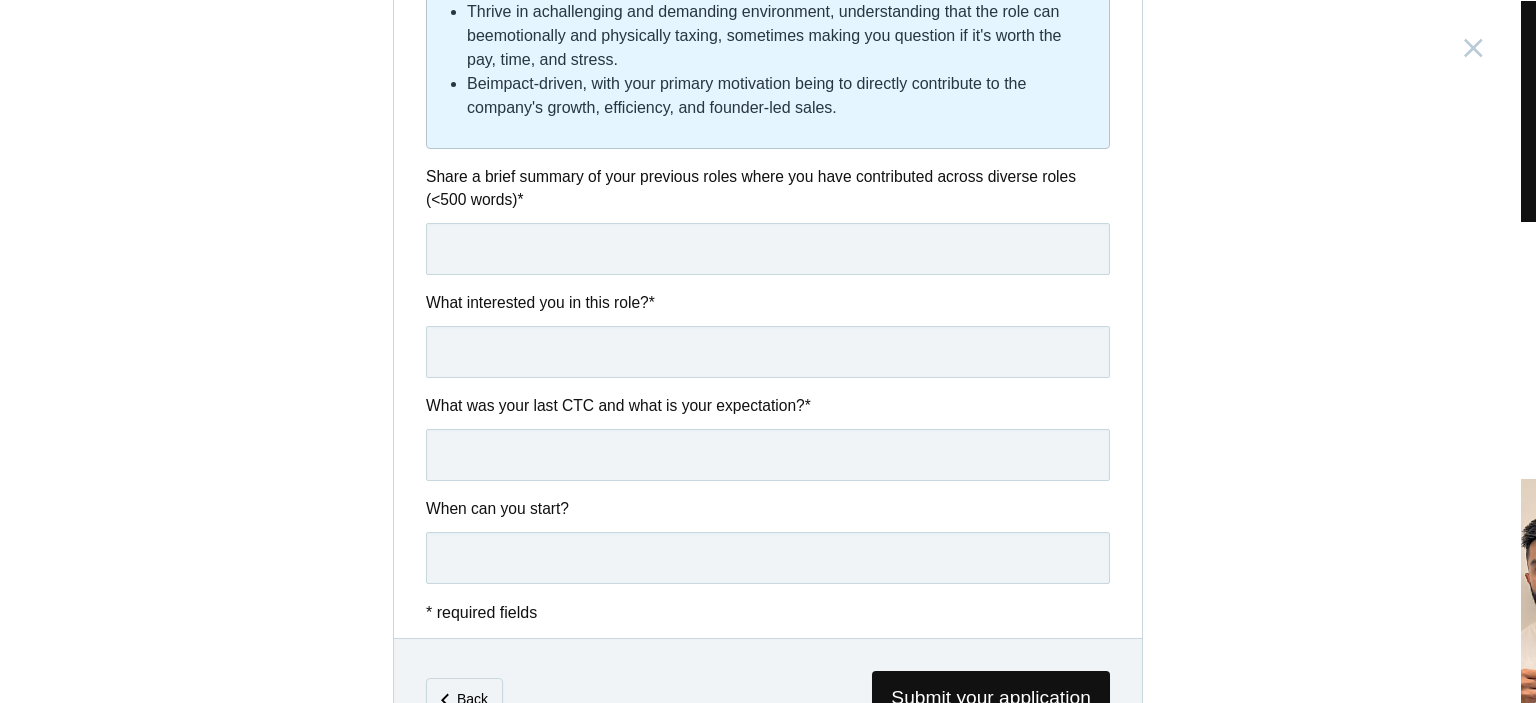 scroll, scrollTop: 1122, scrollLeft: 0, axis: vertical 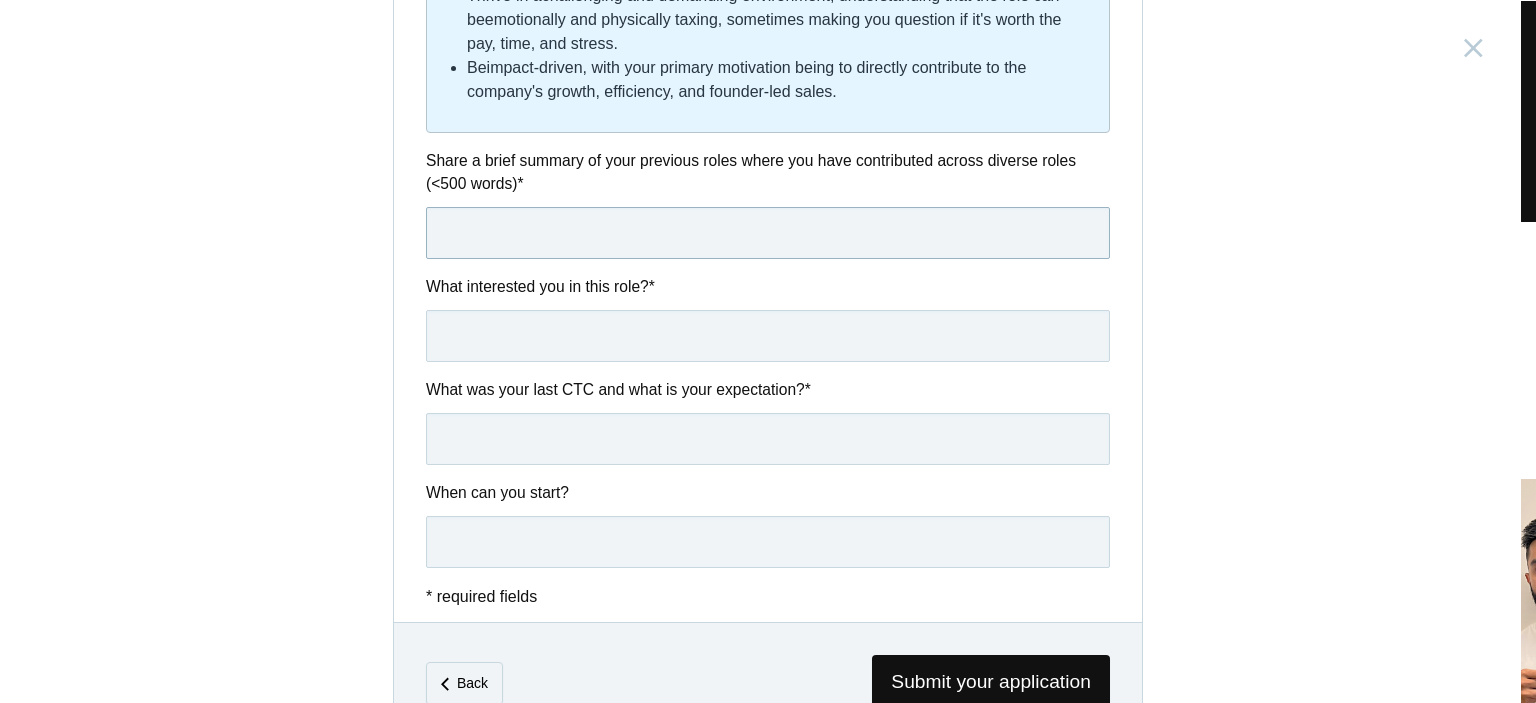 click at bounding box center (768, 233) 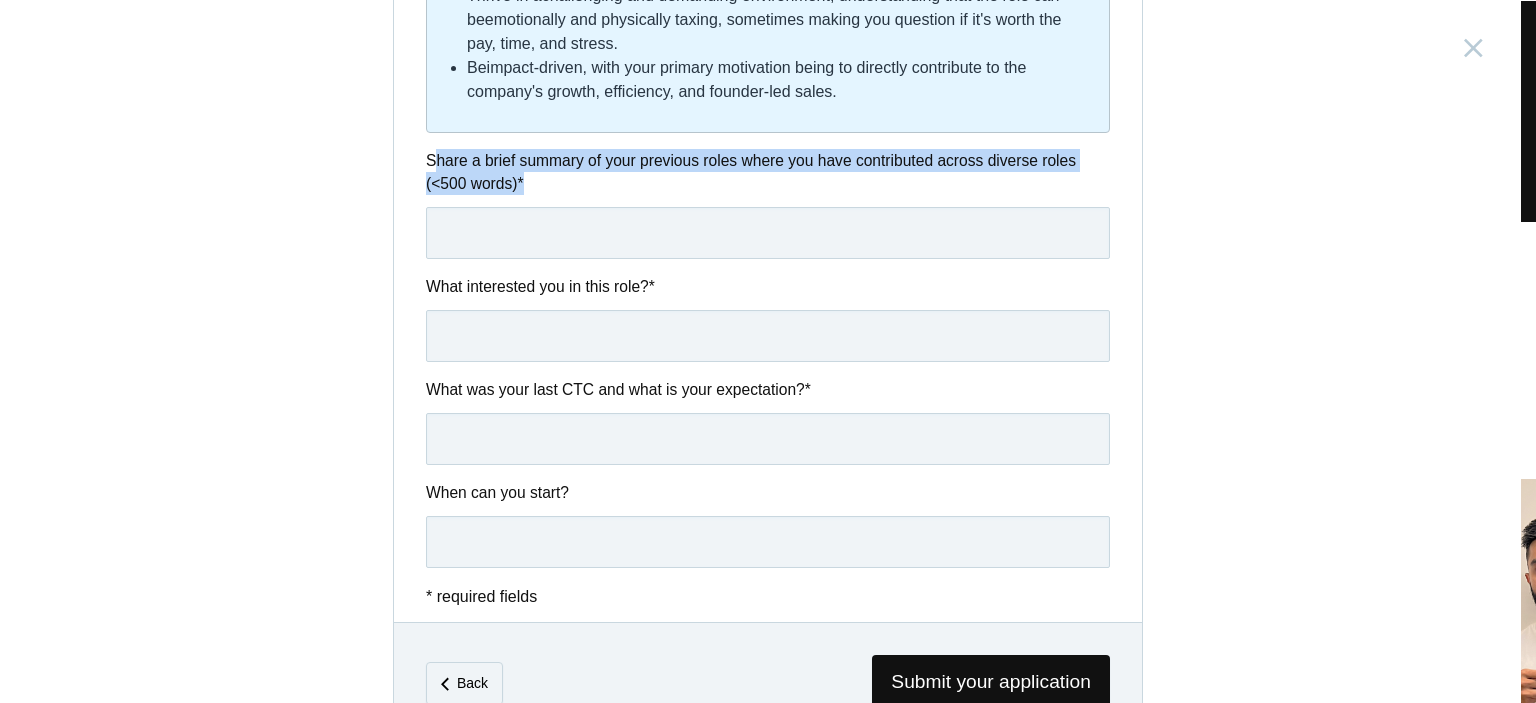 drag, startPoint x: 427, startPoint y: 156, endPoint x: 598, endPoint y: 188, distance: 173.96838 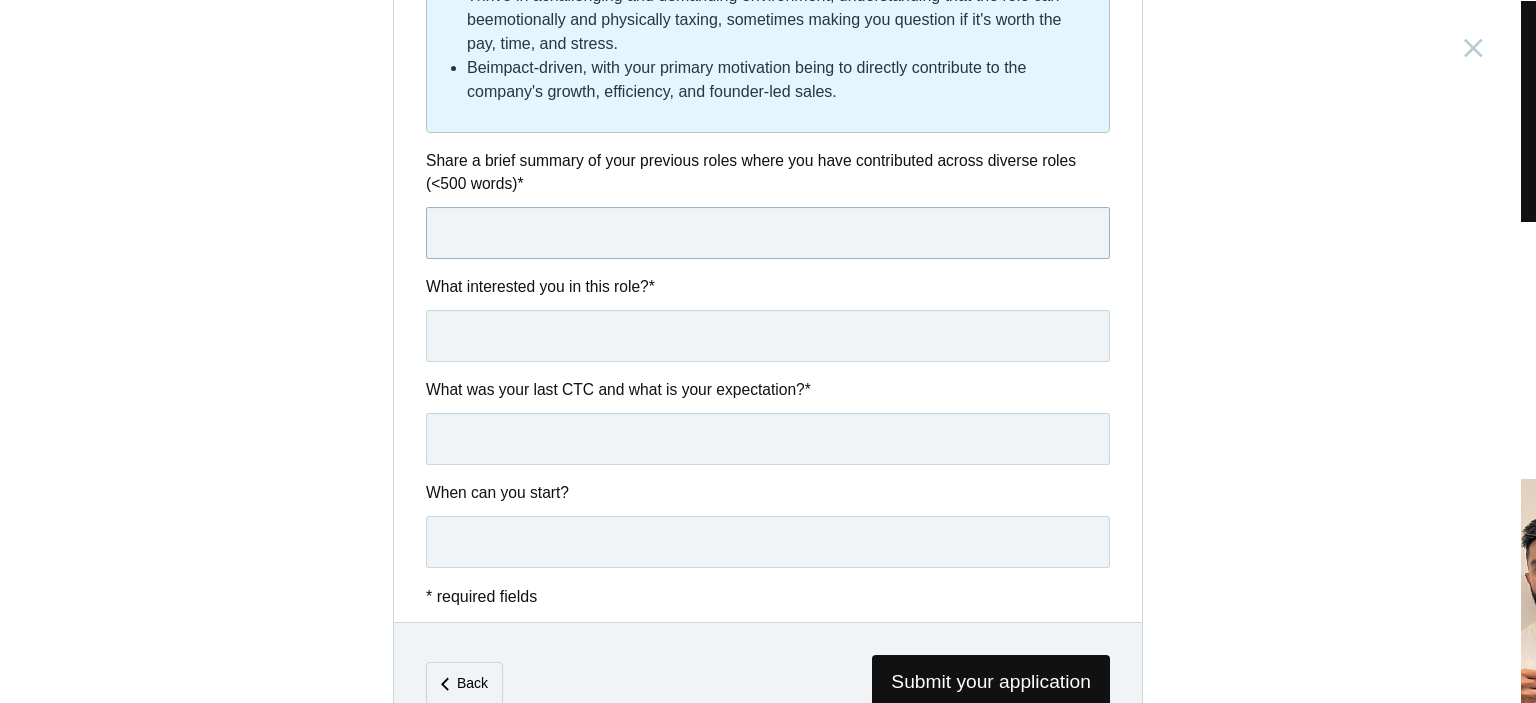 click at bounding box center (768, 233) 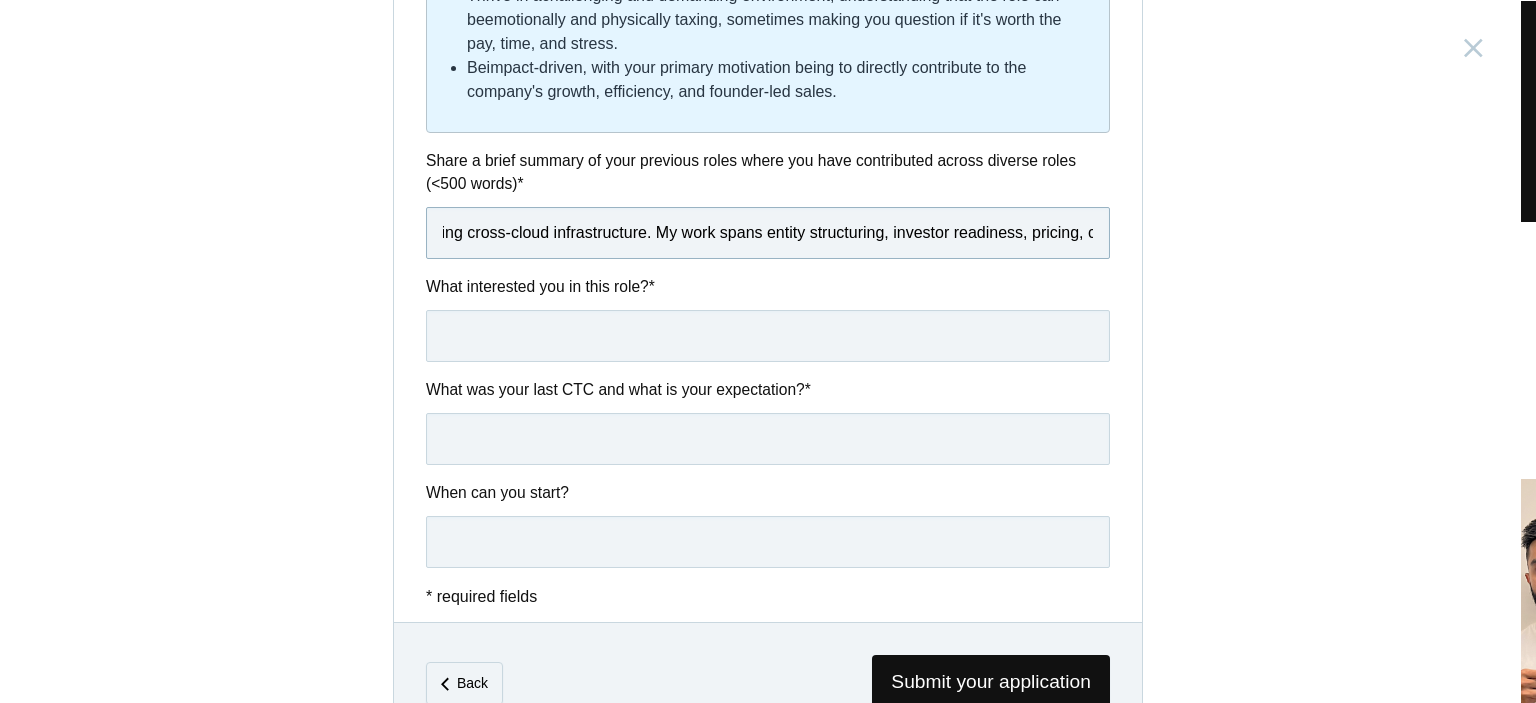 scroll, scrollTop: 0, scrollLeft: 1057, axis: horizontal 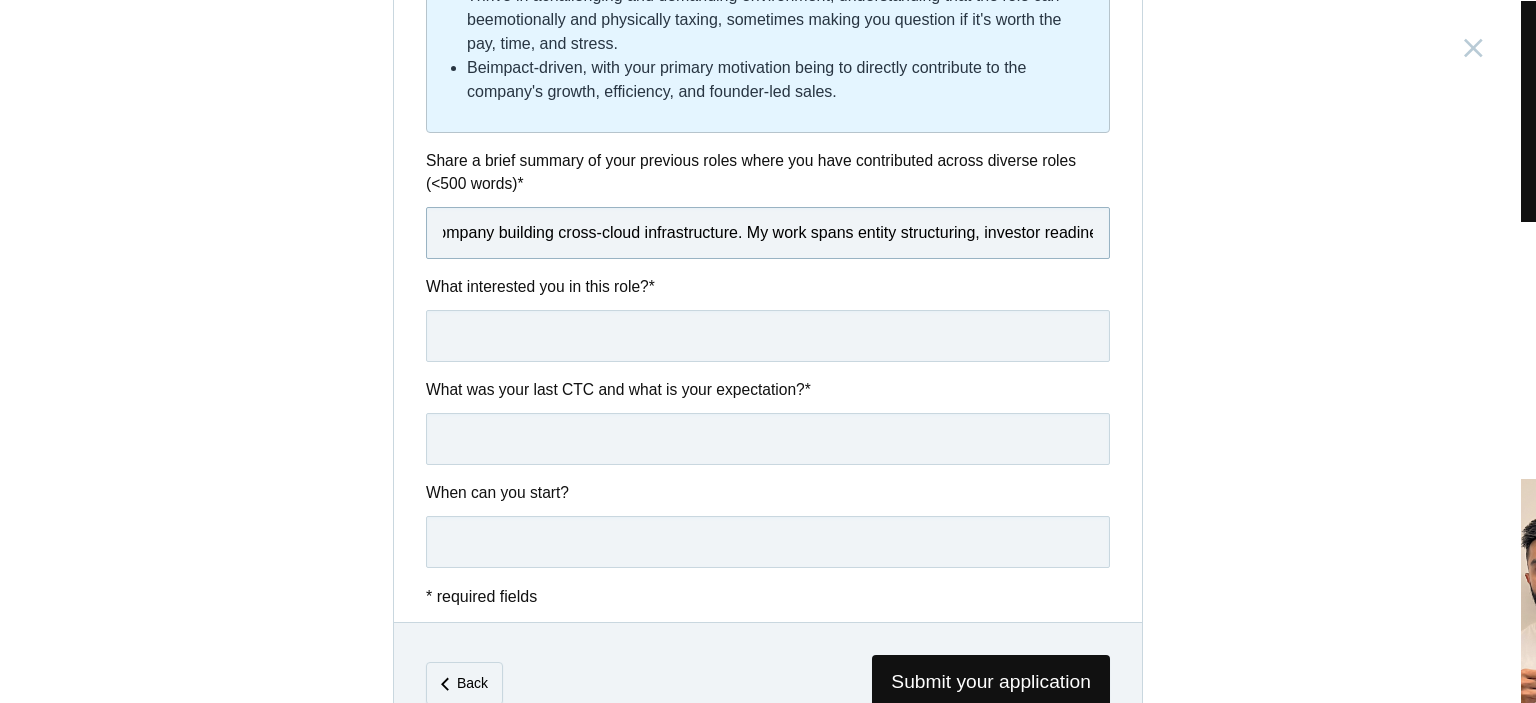 type on "I'm a Chartered Accountant with experience across finance, legal, strategy, and business operations. I currently lead these functions at a deep-tech company building cross-cloud infrastructure. My work spans entity structuring, investor readiness, pricing, compliance, and internal systems — closely supporting the founders on high-leverage execution as the company scales.  Before this, I worked at Bharat Forge in corporate finance, managing export incentives, indirect tax, and cash flow at a plant level. I began my career at PwC and EY, where I worked across statutory audits, valuations, and compliance for clients in manufacturing, real estate, and financial services.  Across roles, I’ve consistently taken ownership of complex, cross-functional problems — from setting up systems to driving board-level reporting. I enjoy working in fast-moving environments where strategy and execution go hand in hand, and bring a structured, operator-first mindset to everything I do." 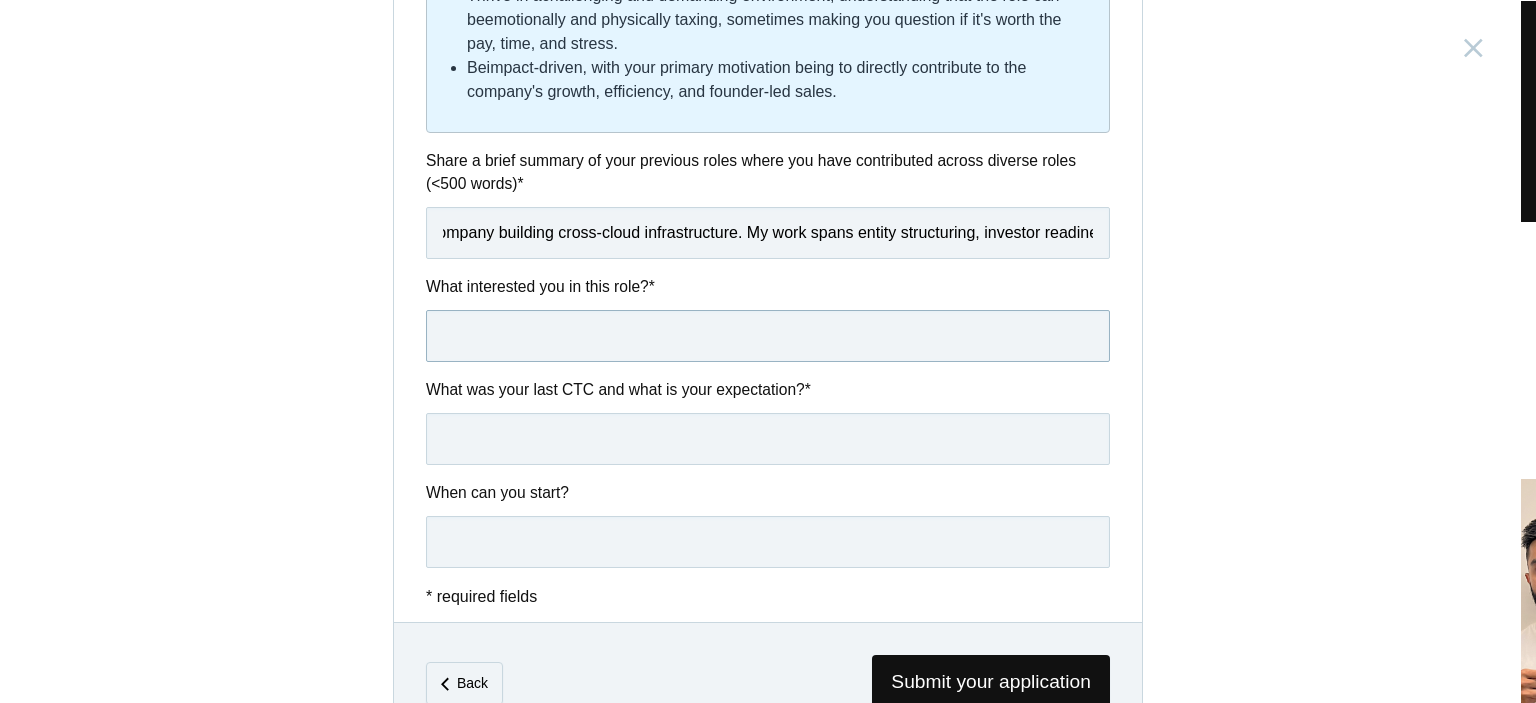 click at bounding box center [768, 336] 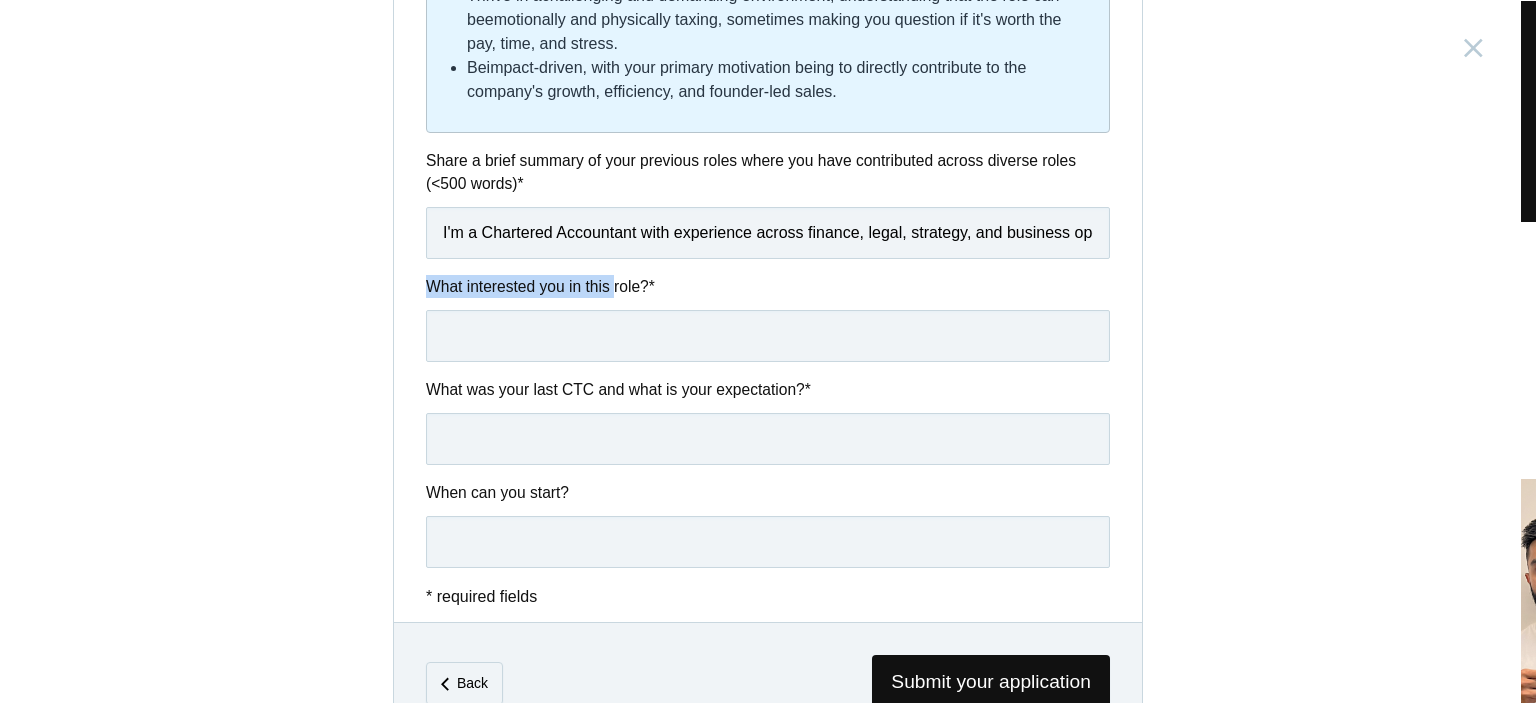 drag, startPoint x: 407, startPoint y: 283, endPoint x: 606, endPoint y: 282, distance: 199.00252 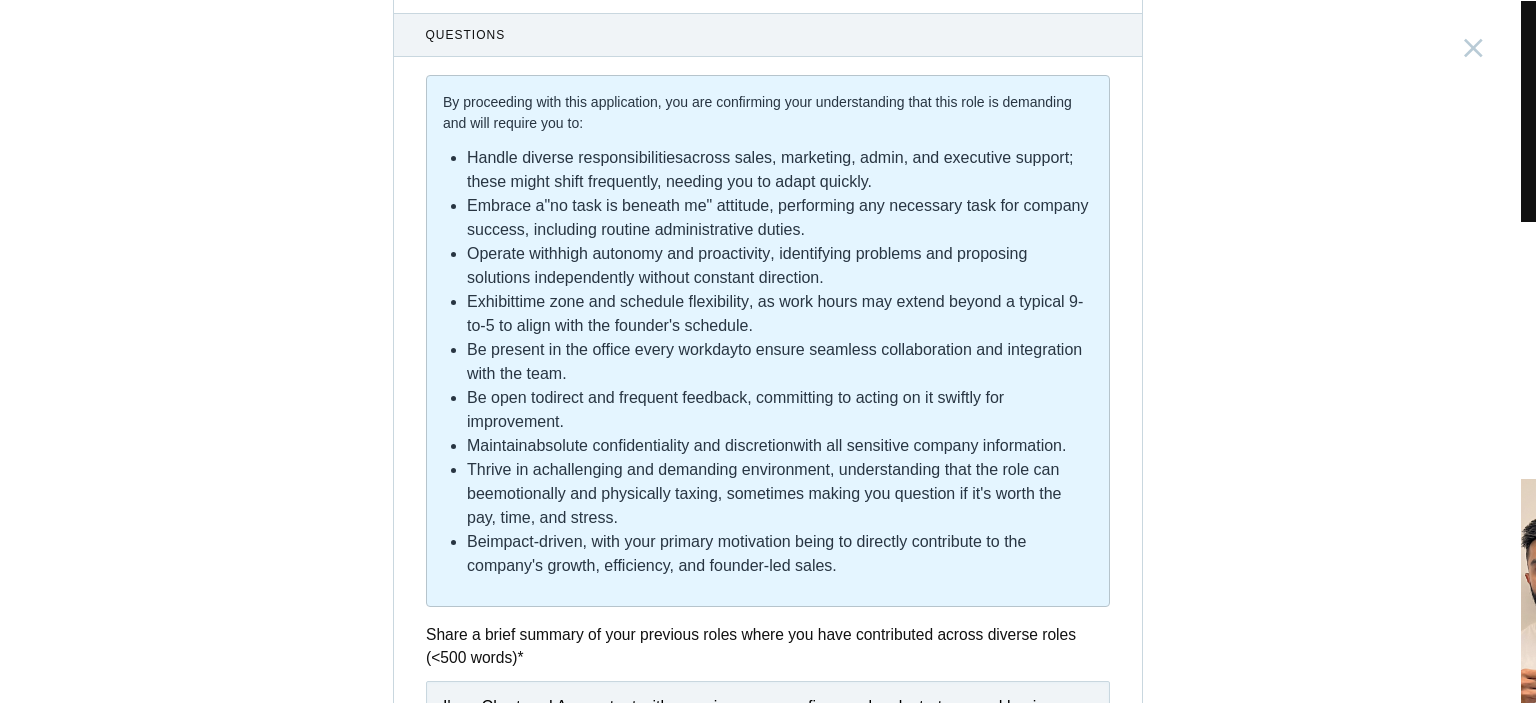 scroll, scrollTop: 647, scrollLeft: 0, axis: vertical 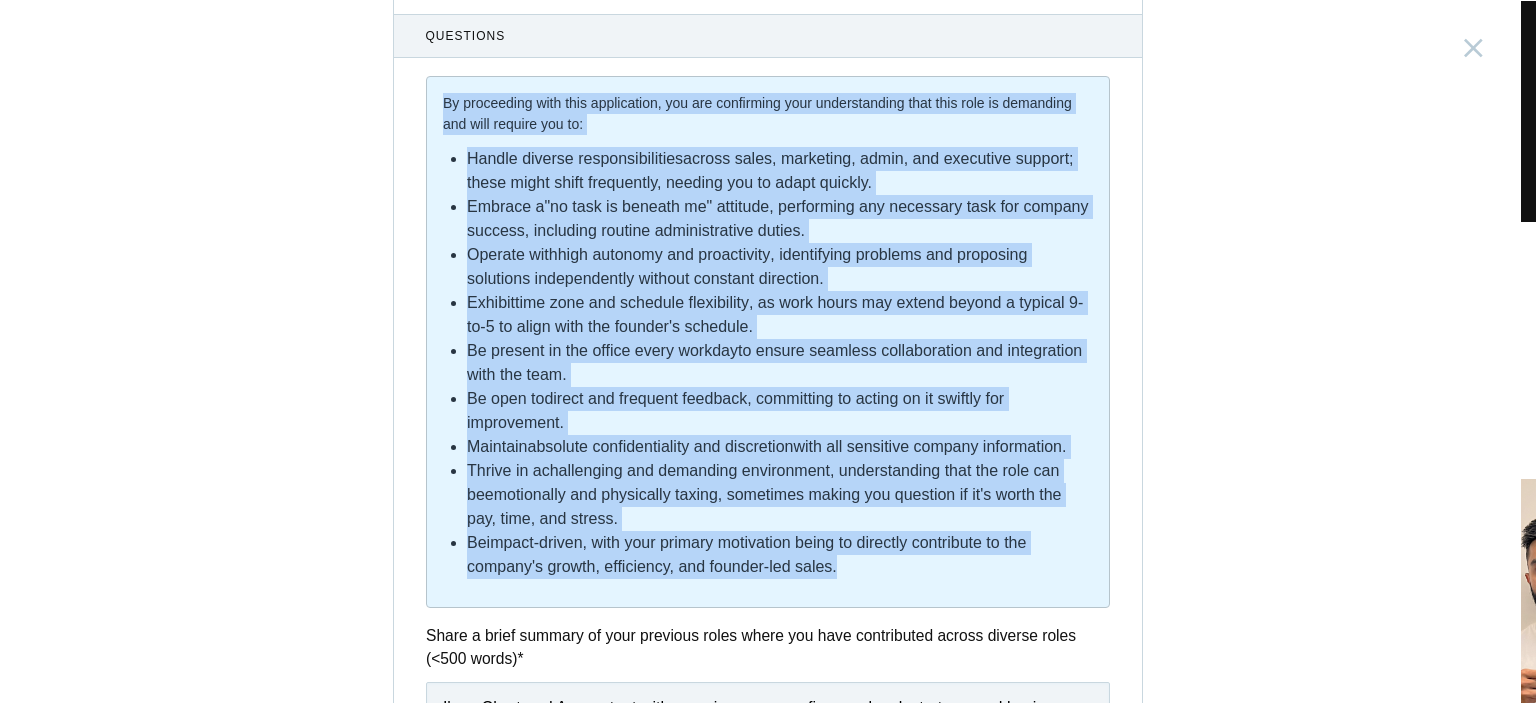 drag, startPoint x: 427, startPoint y: 95, endPoint x: 950, endPoint y: 585, distance: 716.67914 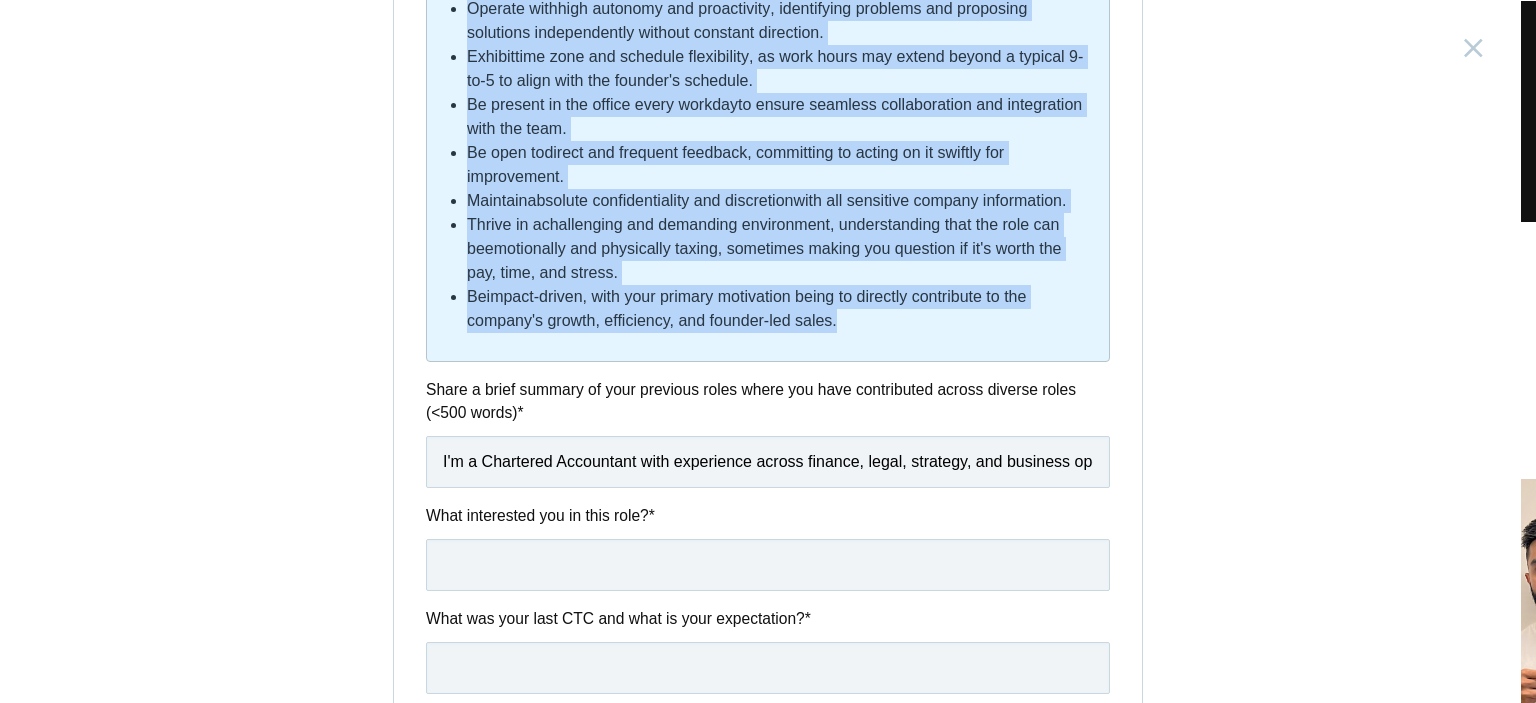 scroll, scrollTop: 892, scrollLeft: 0, axis: vertical 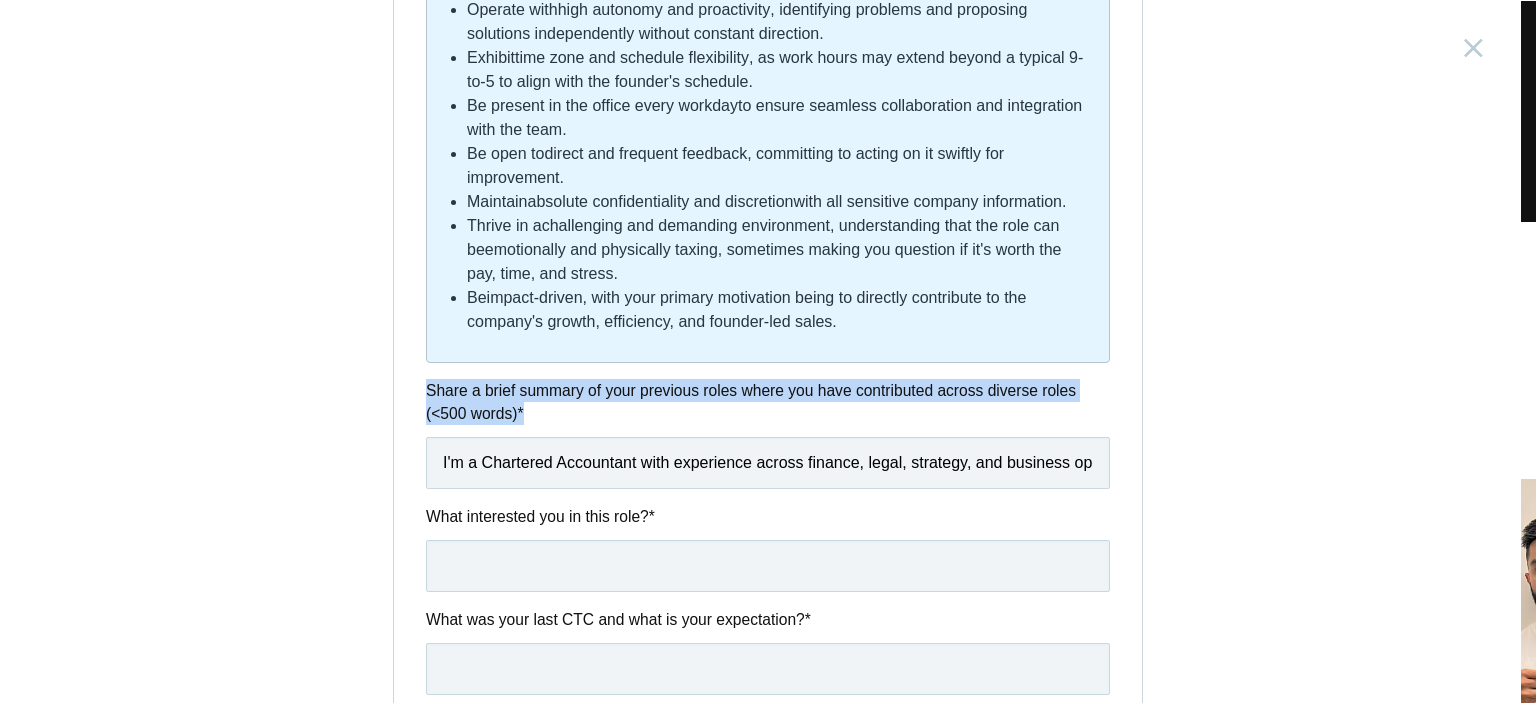drag, startPoint x: 415, startPoint y: 387, endPoint x: 552, endPoint y: 415, distance: 139.83205 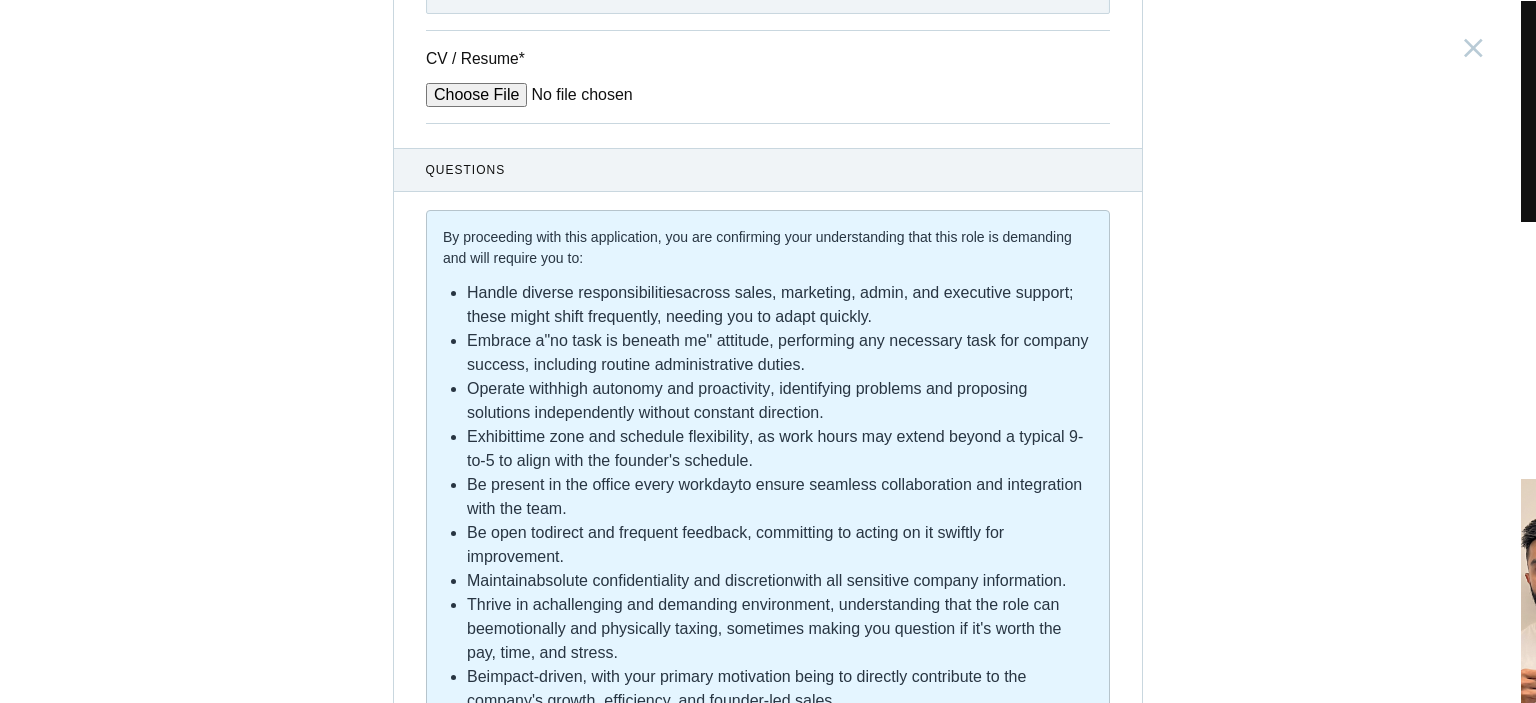 scroll, scrollTop: 513, scrollLeft: 0, axis: vertical 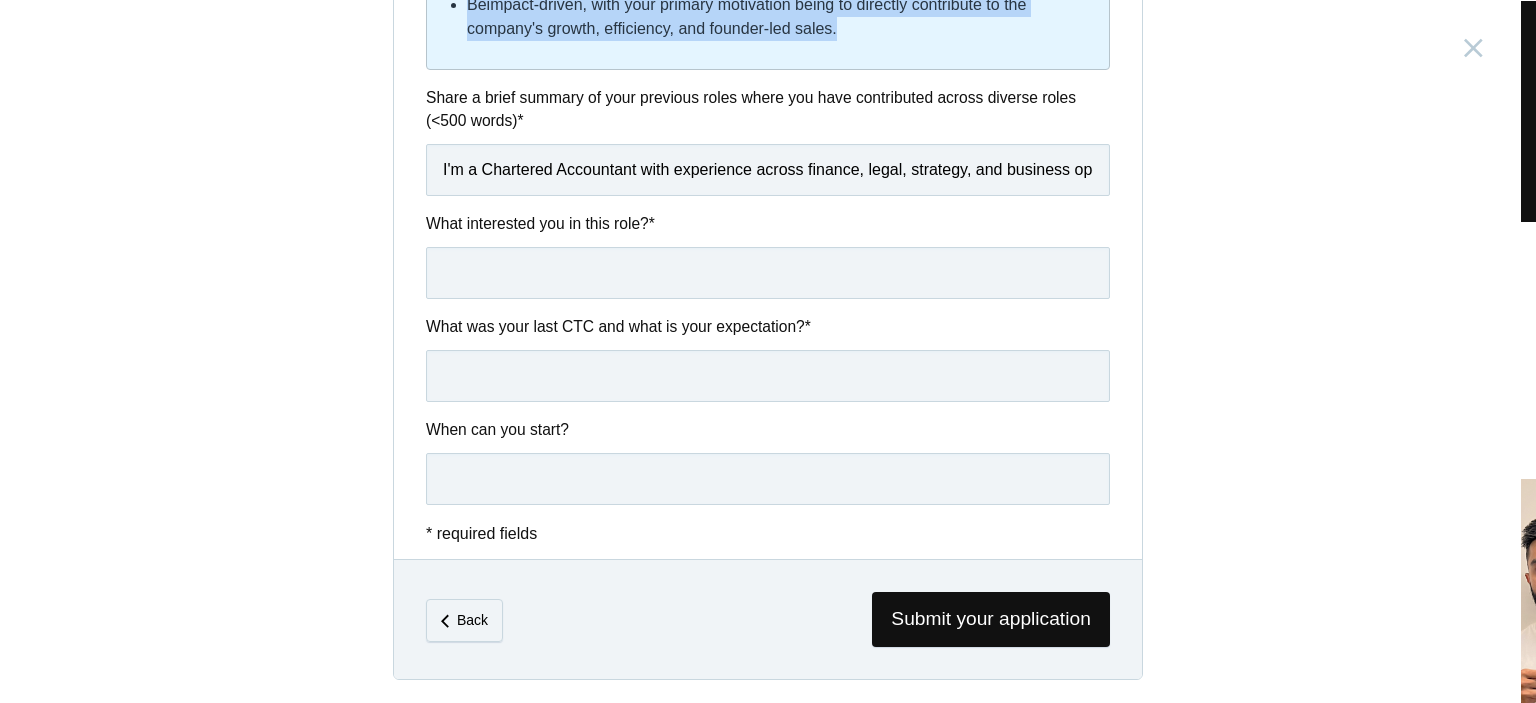 drag, startPoint x: 436, startPoint y: 238, endPoint x: 827, endPoint y: 0, distance: 457.739 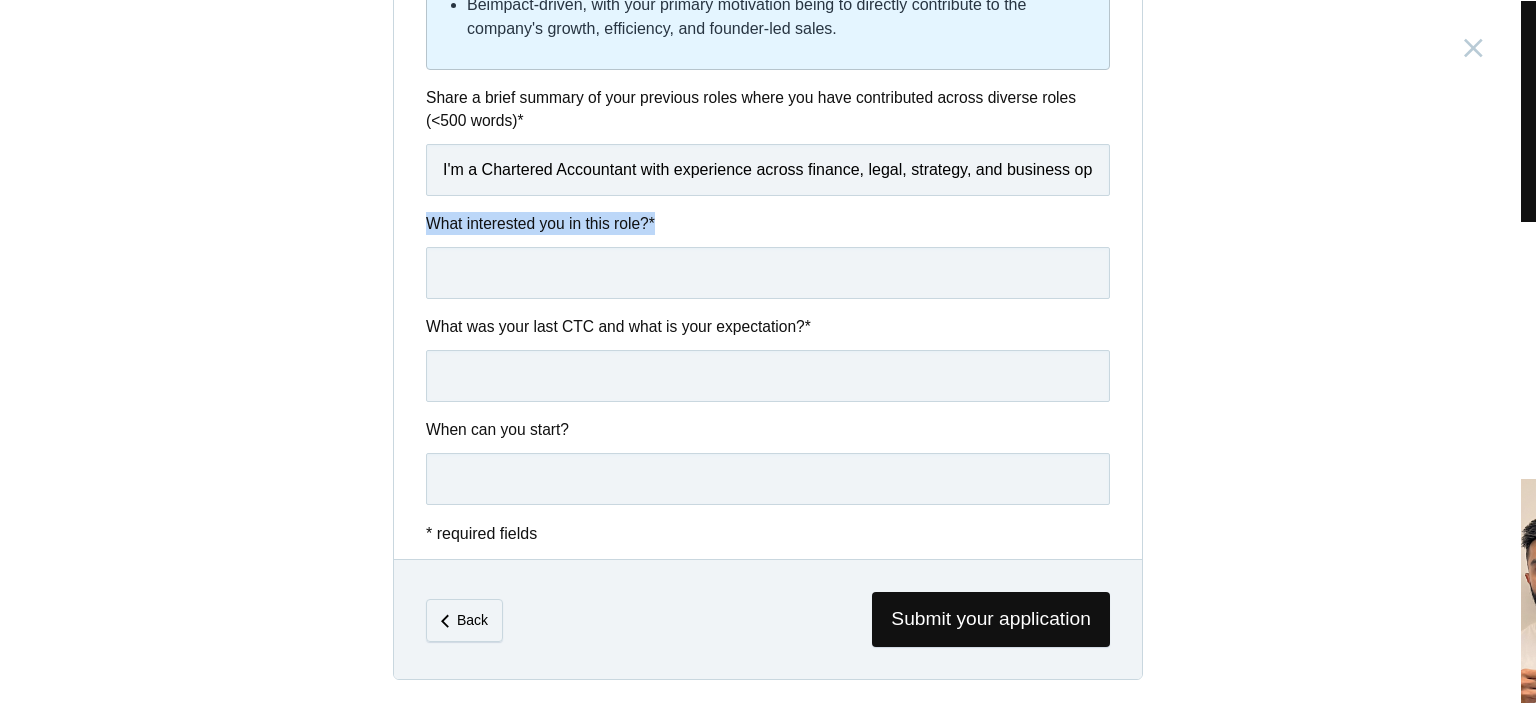 drag, startPoint x: 424, startPoint y: 213, endPoint x: 659, endPoint y: 211, distance: 235.00851 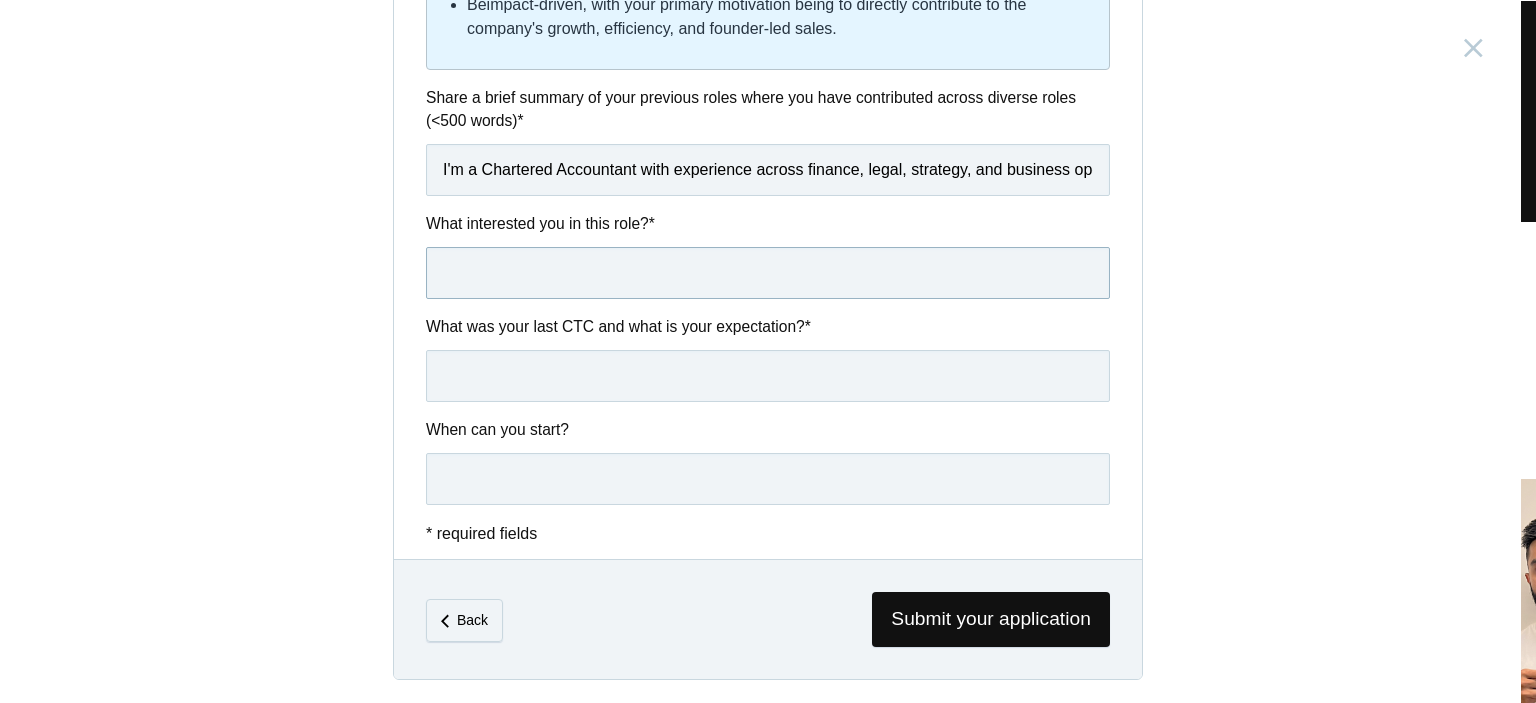 click at bounding box center [768, 273] 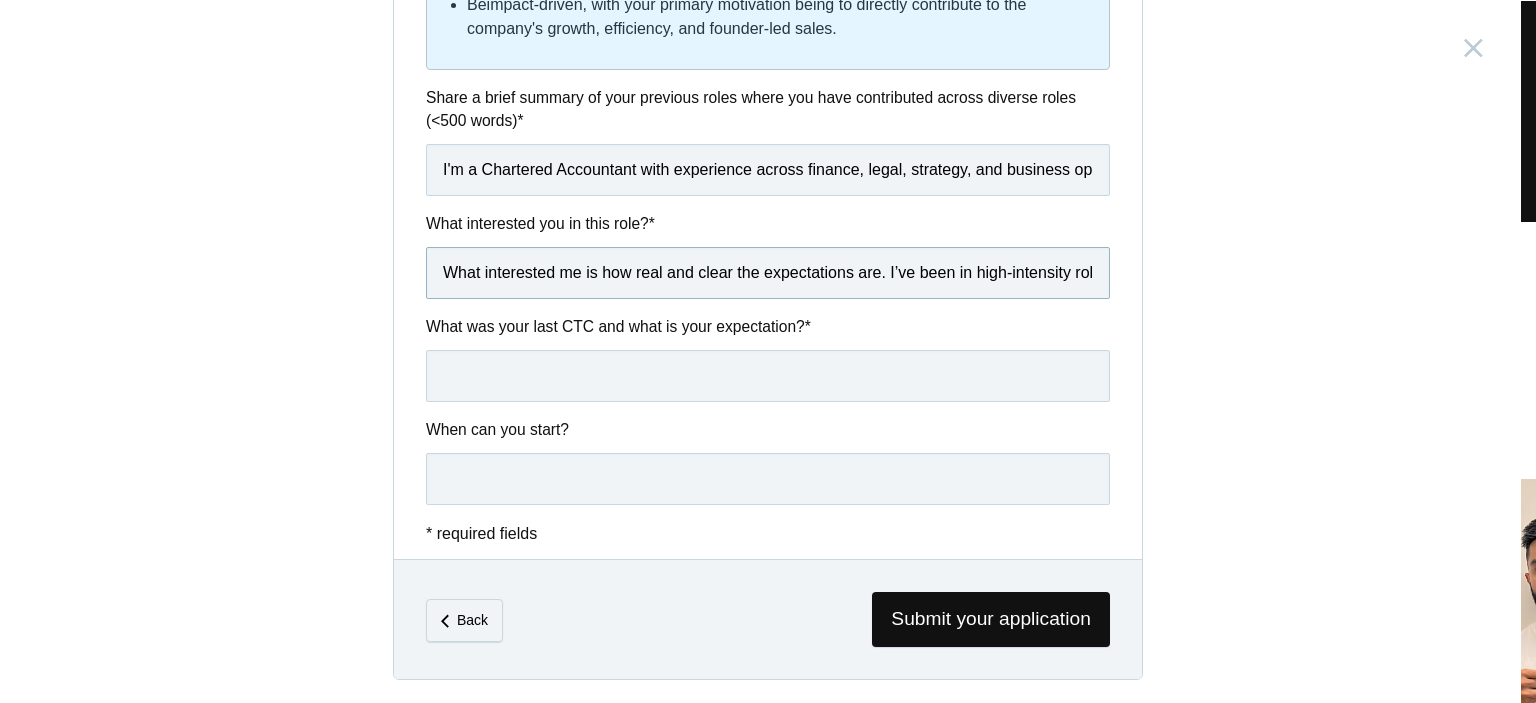 scroll, scrollTop: 0, scrollLeft: 5944, axis: horizontal 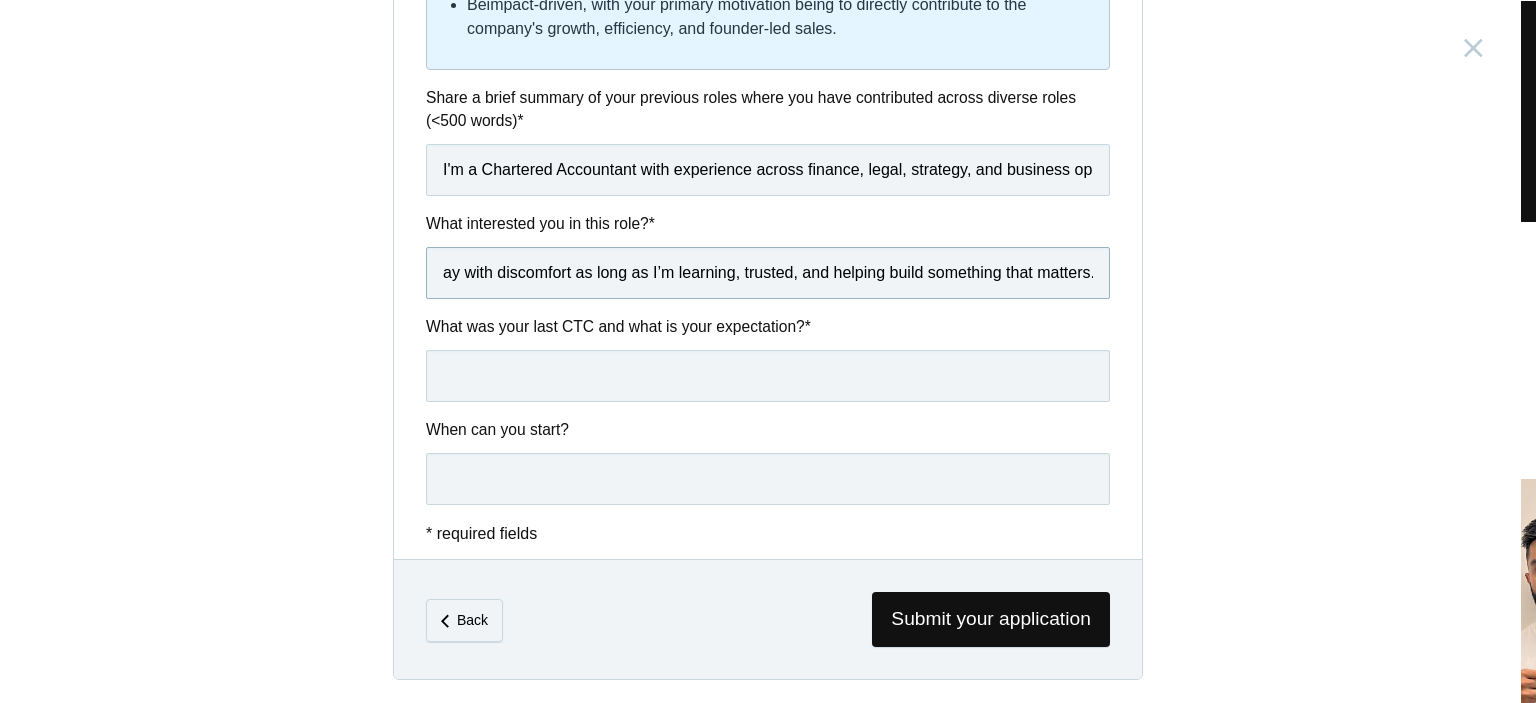 type on "What interested me is how real and clear the expectations are. I’ve been in high-intensity roles before, where I had to wear multiple hats and constantly figure things out on the go — from finance and legal to admin, pricing, and even fixing broken processes no one else wanted to deal with. So the nature of this role doesn’t intimidate me — it actually feels familiar.  I’m drawn to working closely with founders because the work is high-stakes, fast, and there's no space for fluff. I like solving real problems, making things smoother for the team, and being useful wherever I’m needed — whether that’s putting together a plan or handling logistics without a playbook. I also value honest, direct feedback — I don’t take it personally, and I move fast when something needs to change.  I’m not under any illusion that this role will be easy — but I’m okay with discomfort as long as I’m learning, trusted, and helping build something that matters." 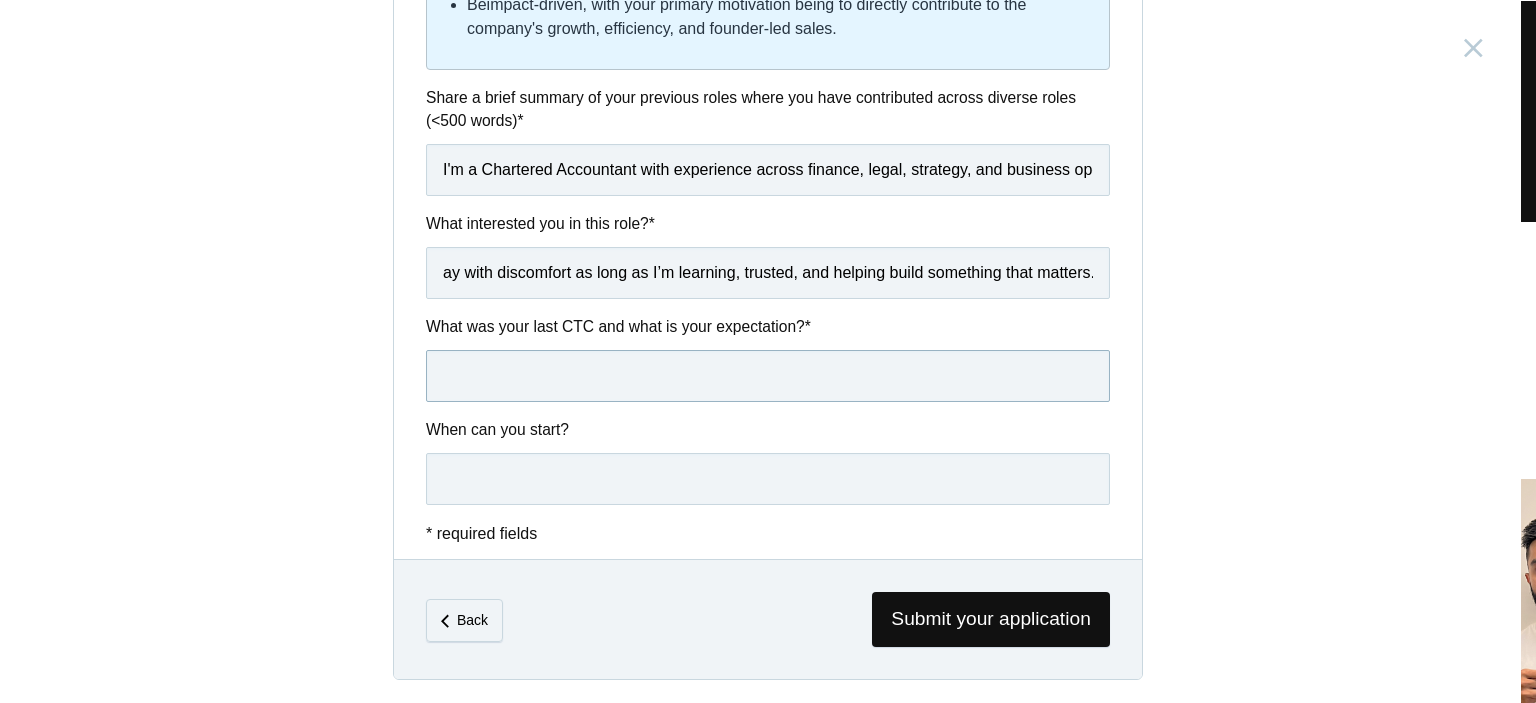 scroll, scrollTop: 0, scrollLeft: 0, axis: both 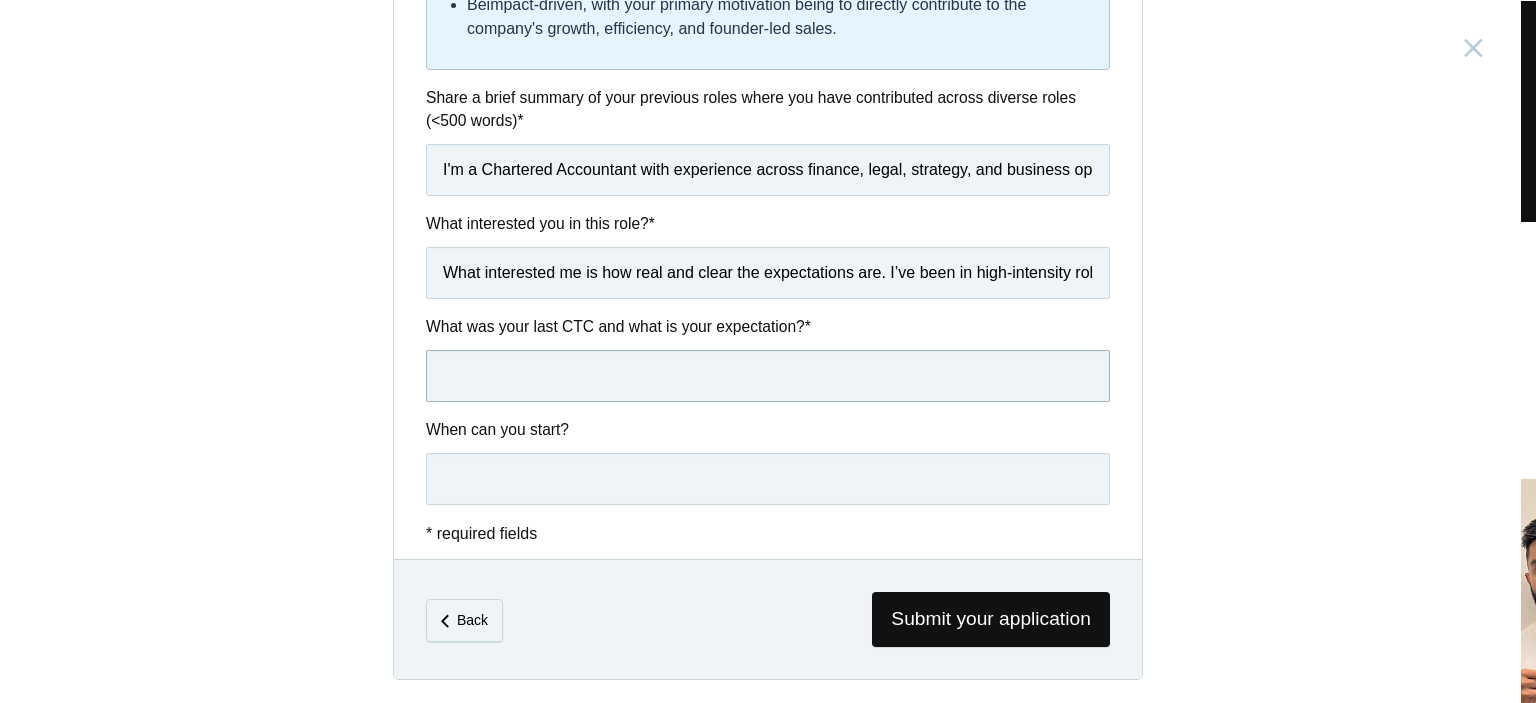 click at bounding box center (768, 376) 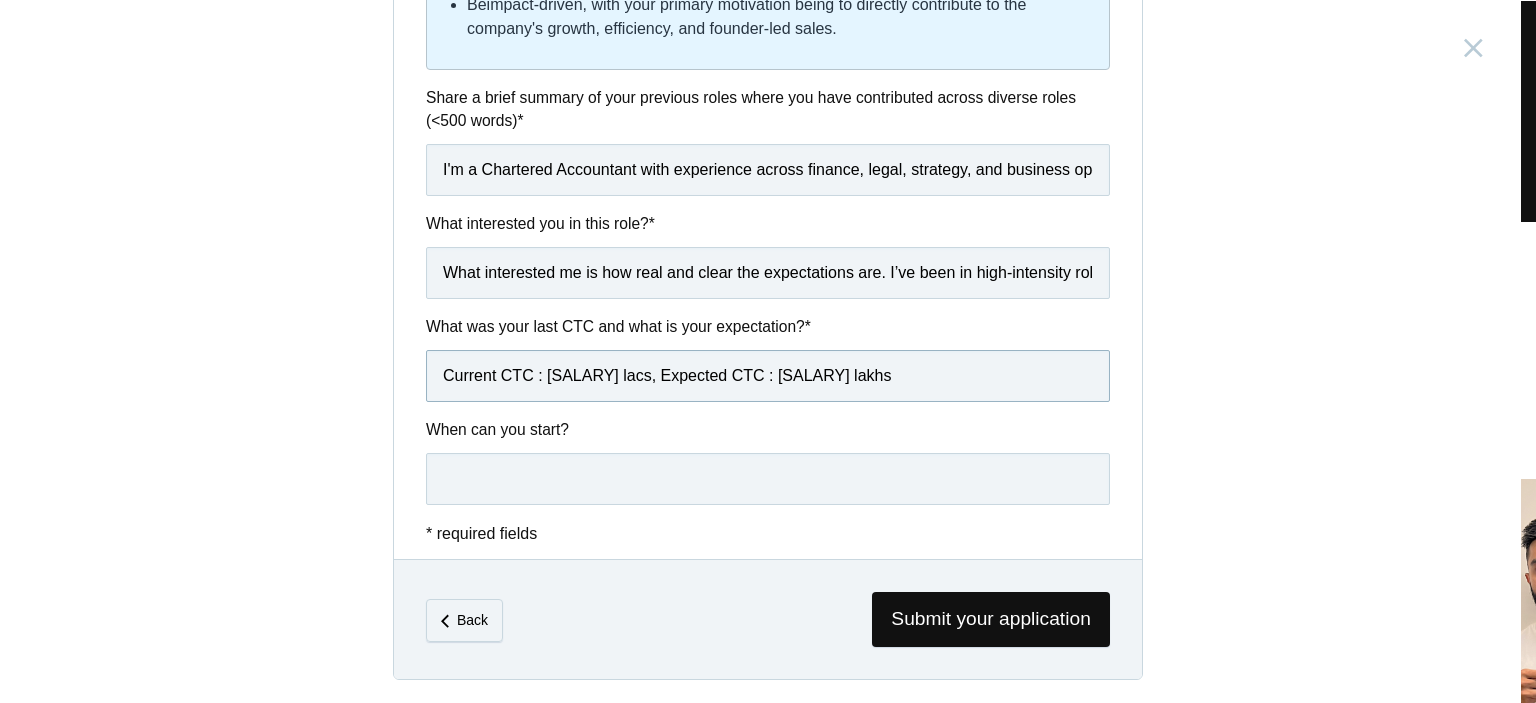 type on "Current CTC : [SALARY] lacs, Expected CTC : [SALARY] lakhs" 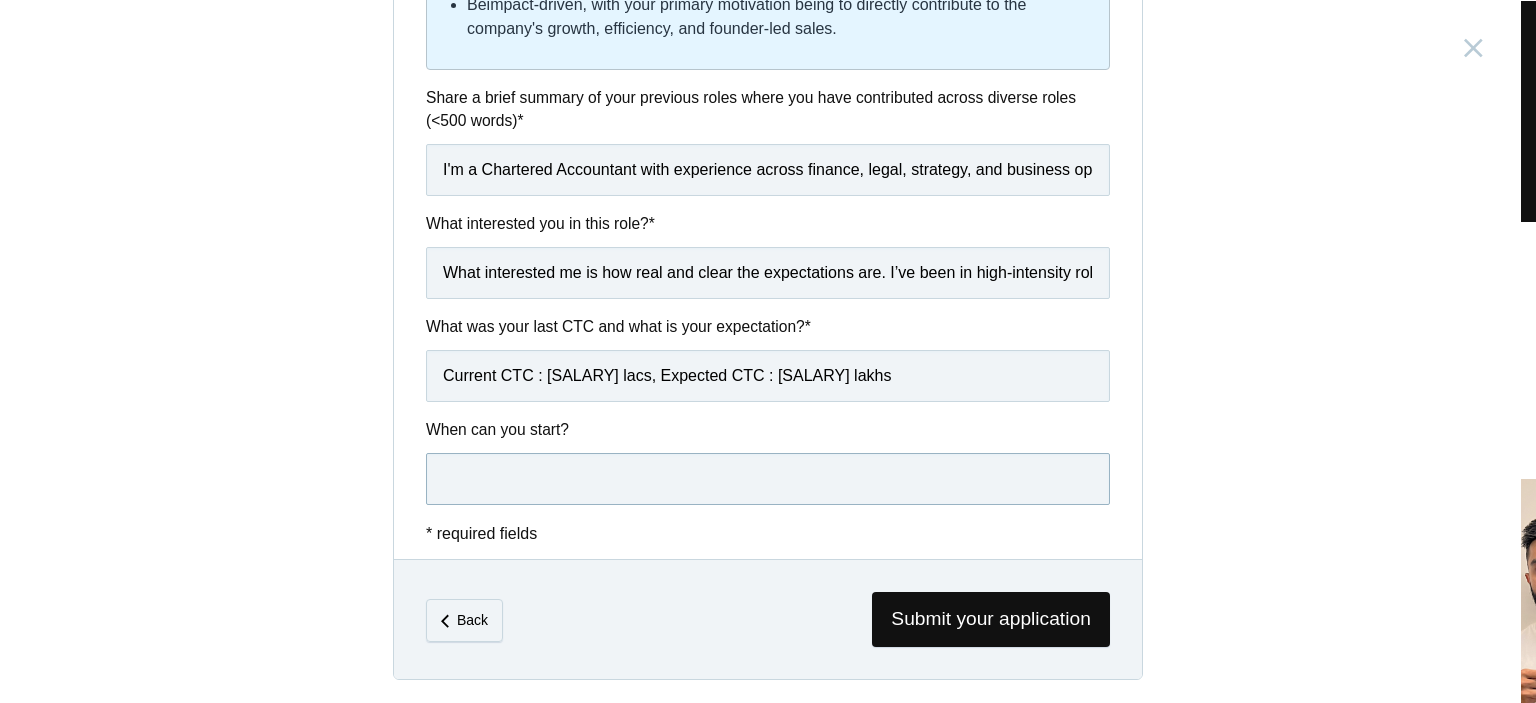 click at bounding box center [768, 479] 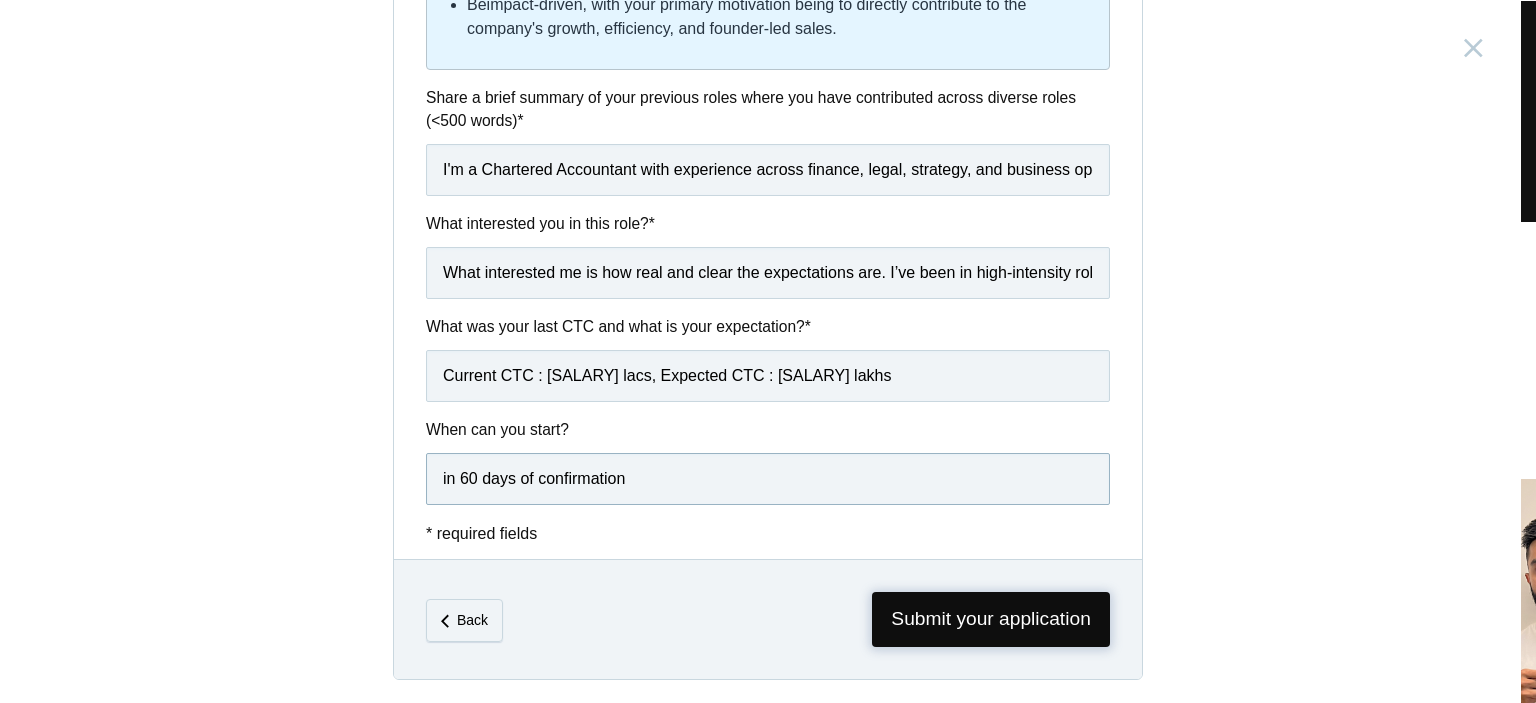type on "in 60 days of confirmation" 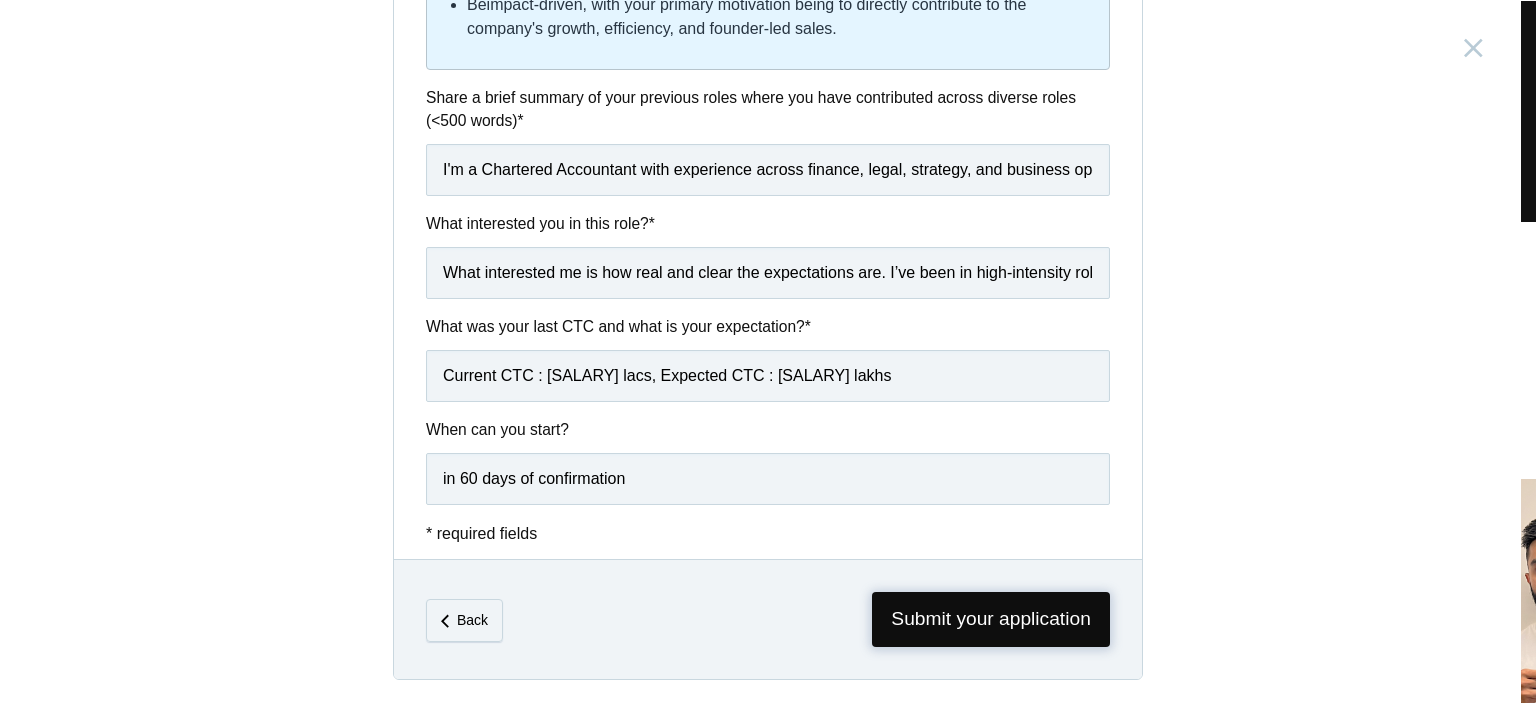click on "Submit your application" at bounding box center [991, 619] 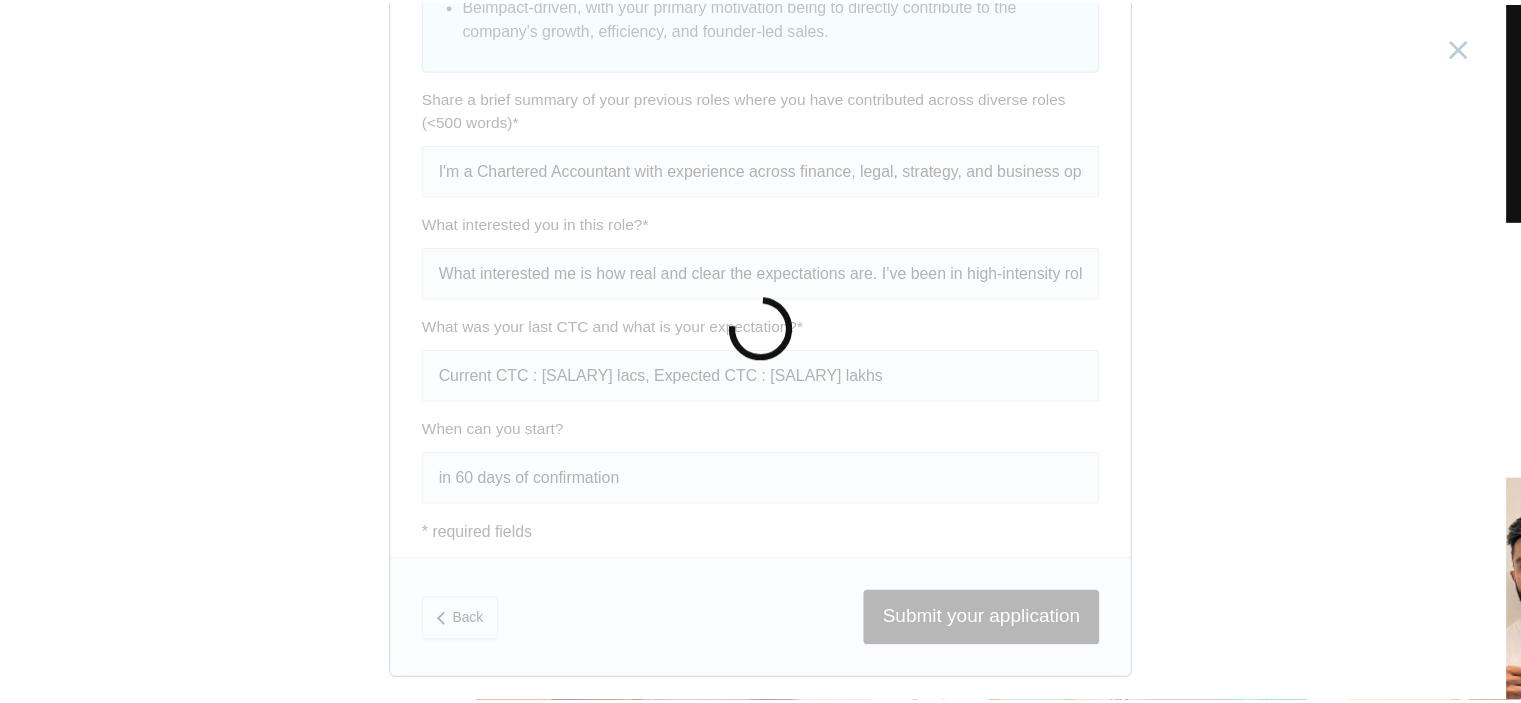 scroll, scrollTop: 0, scrollLeft: 0, axis: both 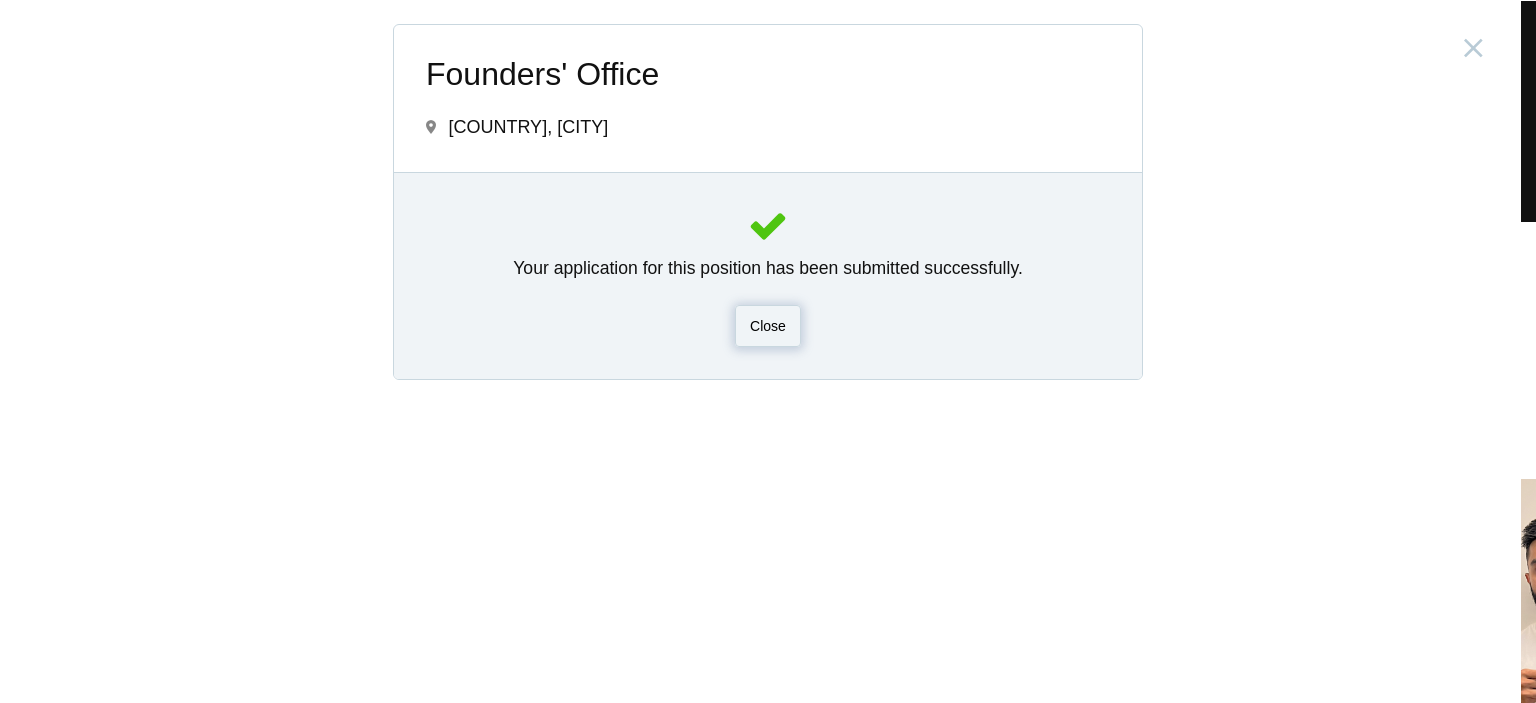 click on "Close" at bounding box center (768, 326) 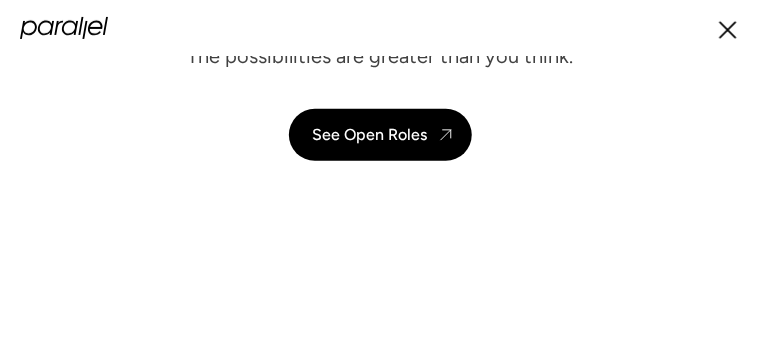 scroll, scrollTop: 0, scrollLeft: 0, axis: both 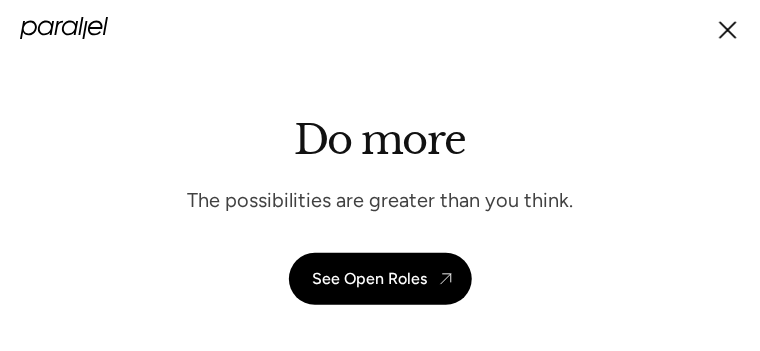 click on "Services Work About Careers Contact LinkedIn Twitter (X)" at bounding box center (380, 28) 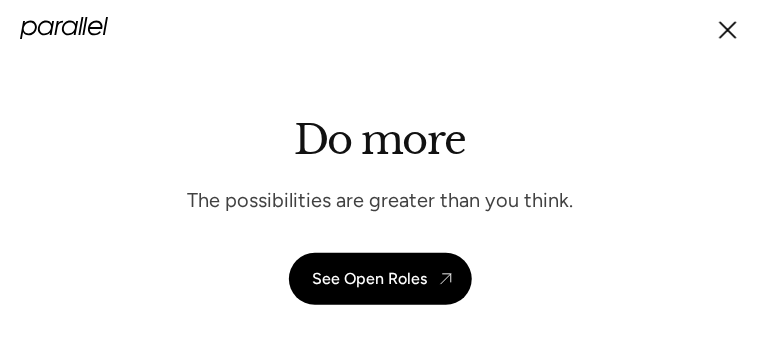 click at bounding box center [71, 27] 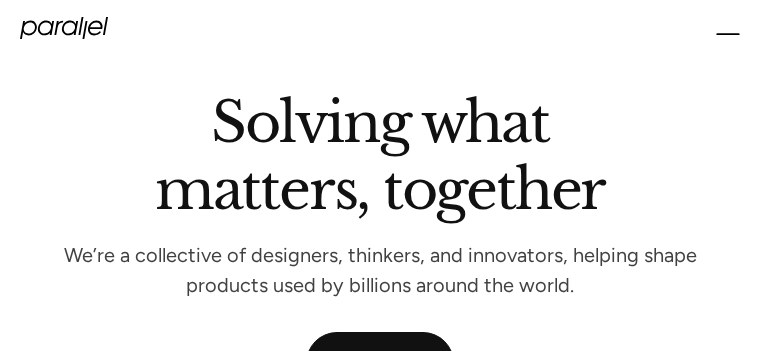 scroll, scrollTop: 1066, scrollLeft: 0, axis: vertical 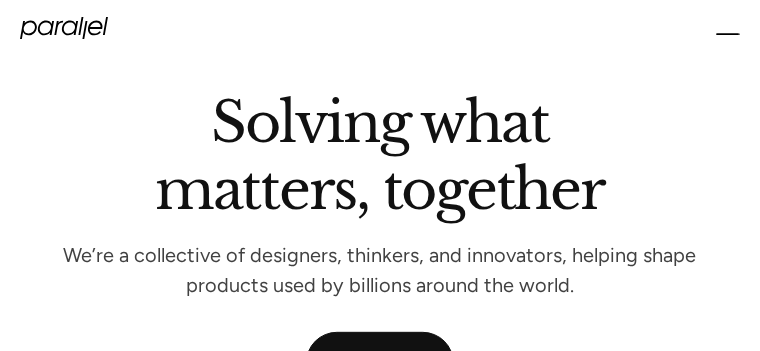 click at bounding box center (728, 40) 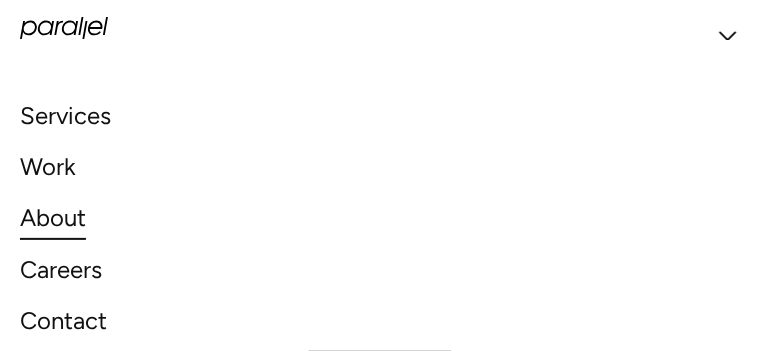 click on "About" at bounding box center [53, 217] 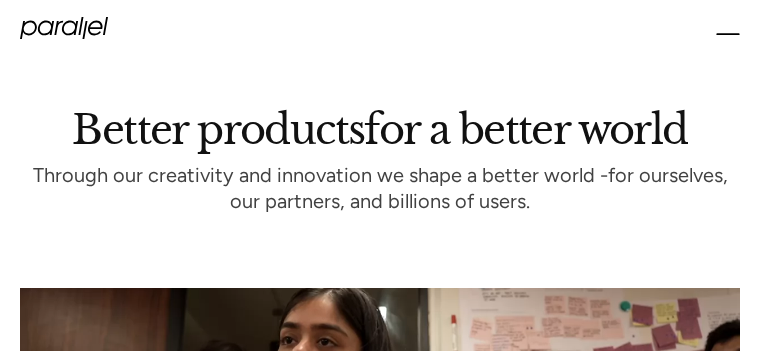 scroll, scrollTop: 274, scrollLeft: 0, axis: vertical 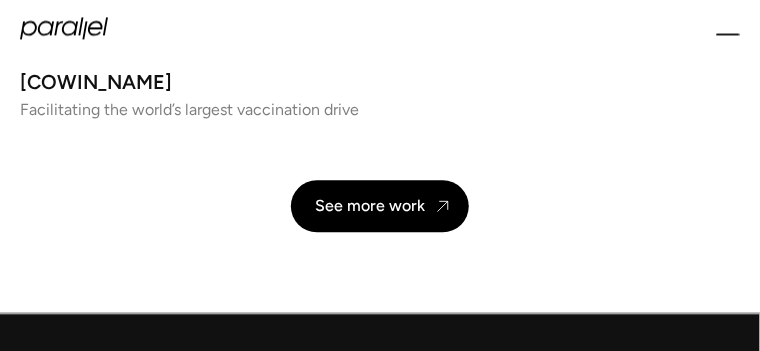 click on "Goofups" at bounding box center (50, 838) 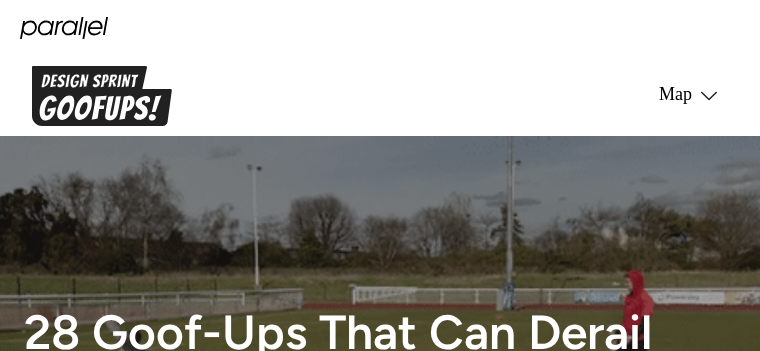 scroll, scrollTop: 0, scrollLeft: 0, axis: both 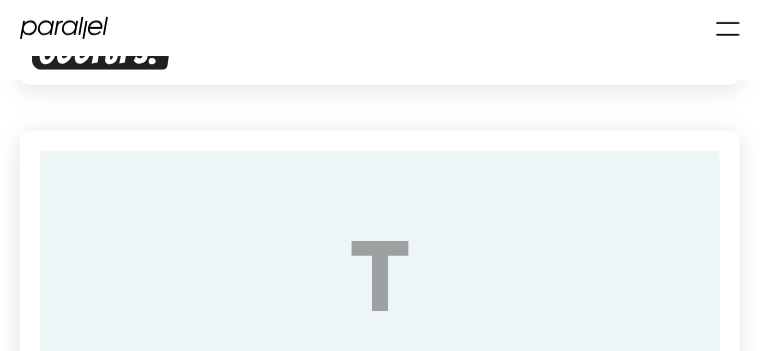 drag, startPoint x: 566, startPoint y: 103, endPoint x: 502, endPoint y: 89, distance: 65.51336 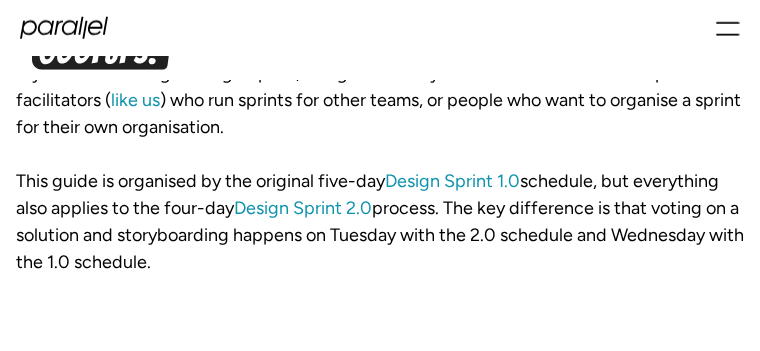 scroll, scrollTop: 6187, scrollLeft: 0, axis: vertical 